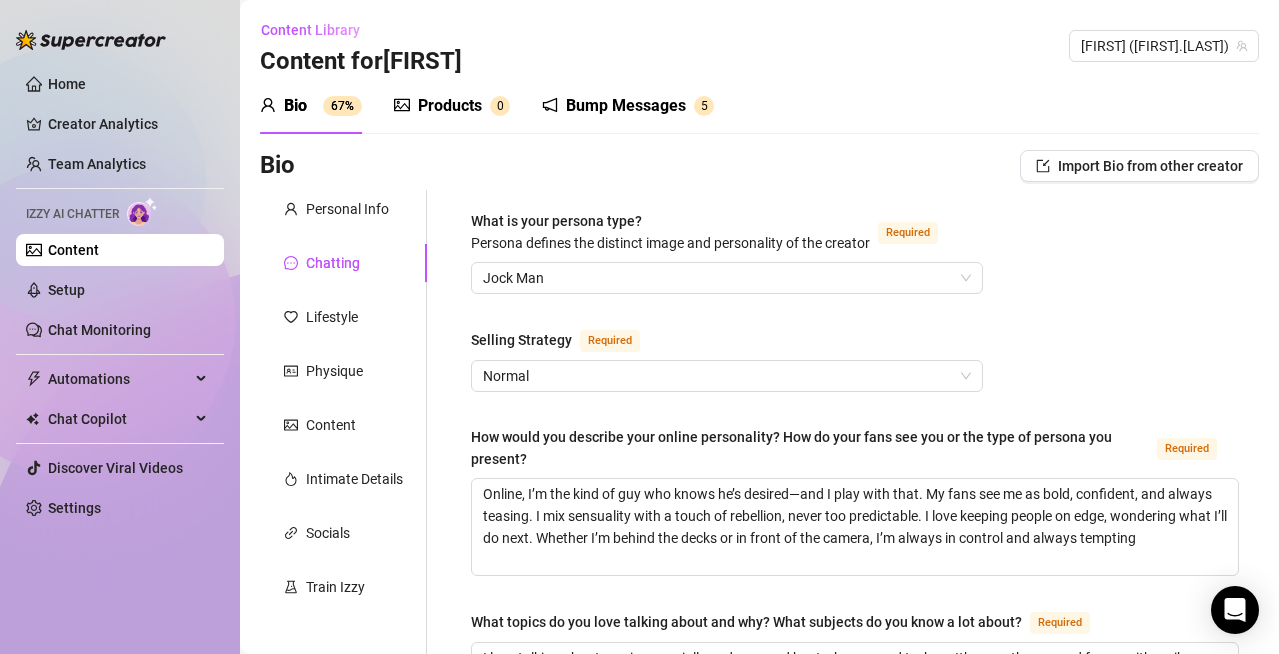 scroll, scrollTop: 0, scrollLeft: 0, axis: both 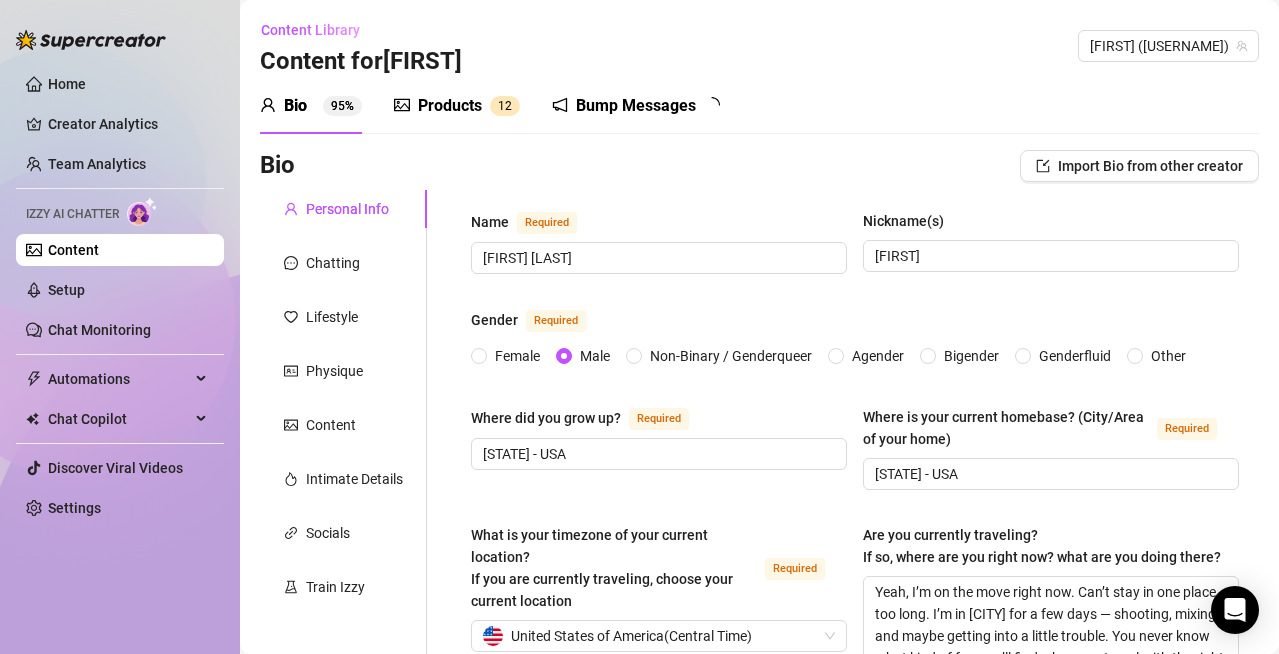 type 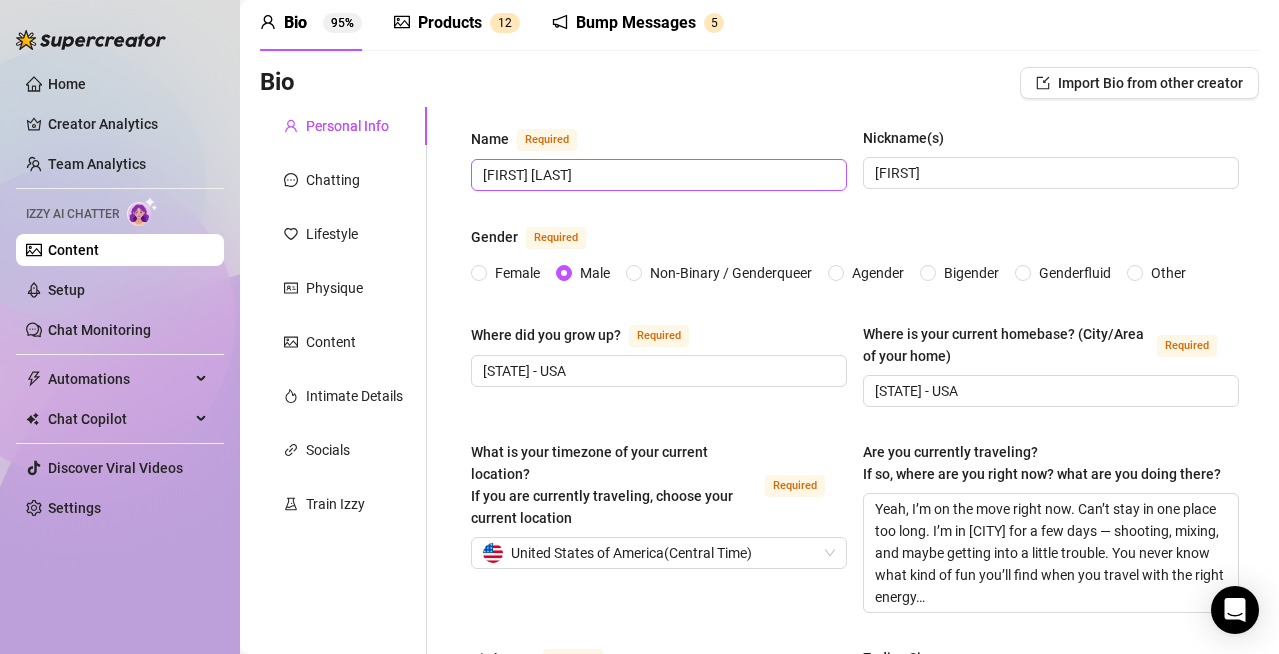 scroll, scrollTop: 0, scrollLeft: 0, axis: both 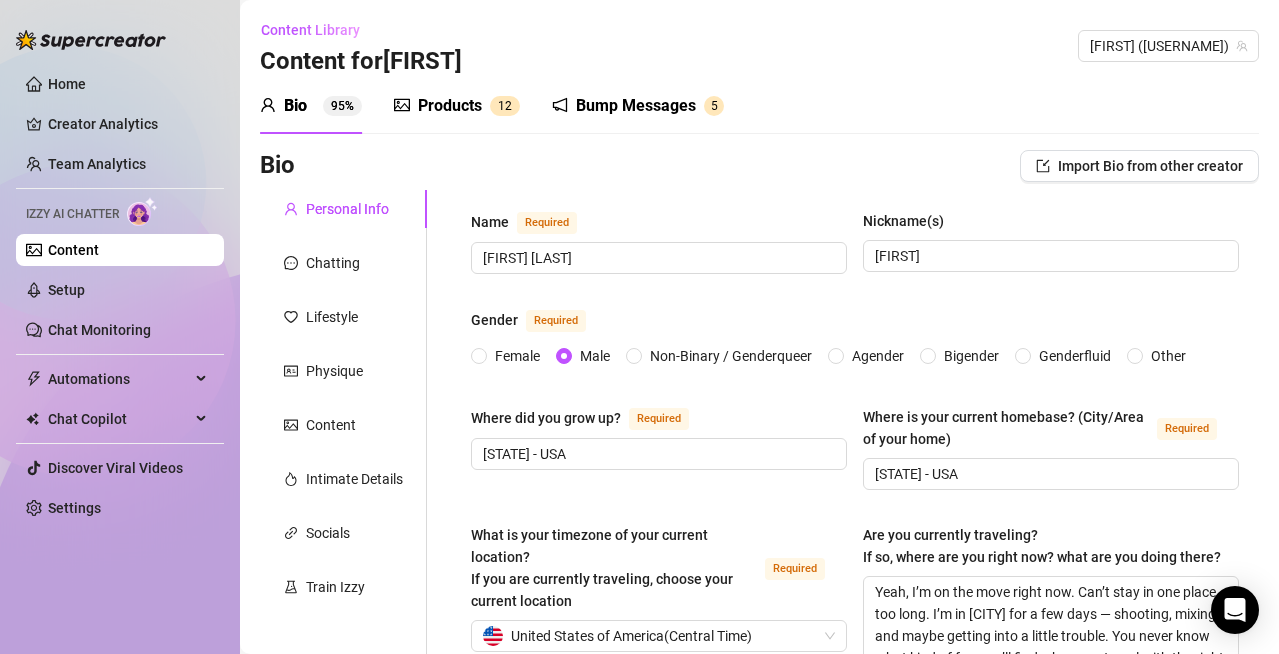click on "Products" at bounding box center (450, 106) 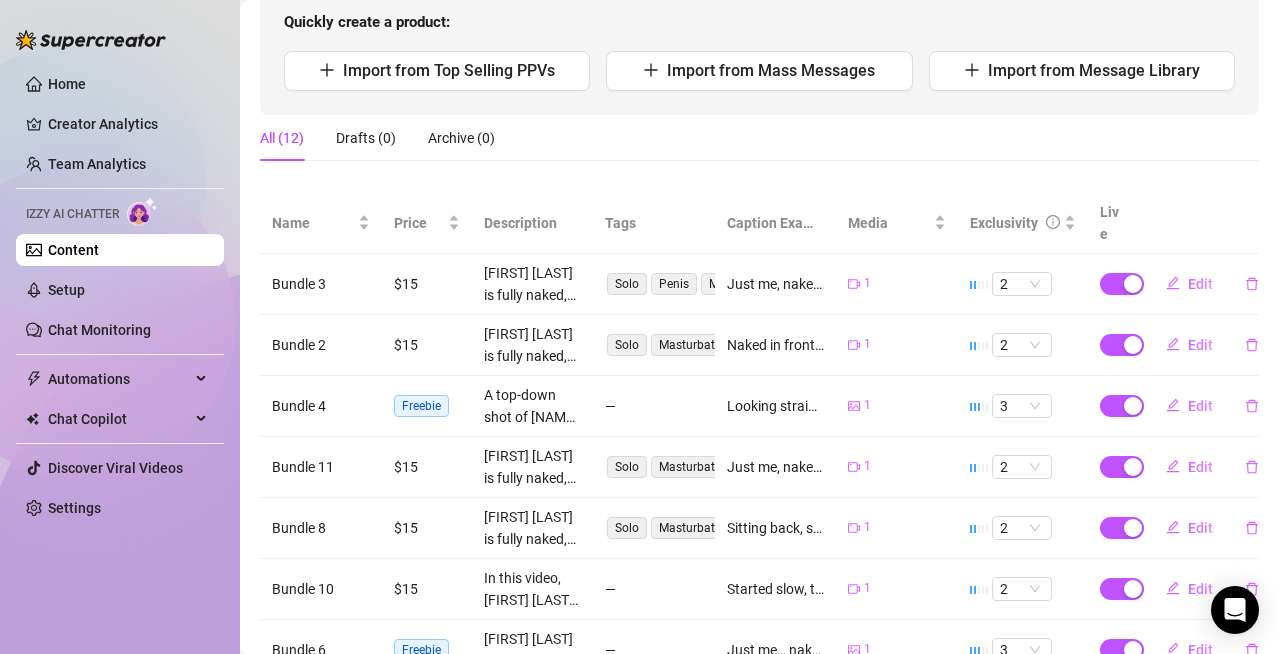 scroll, scrollTop: 300, scrollLeft: 0, axis: vertical 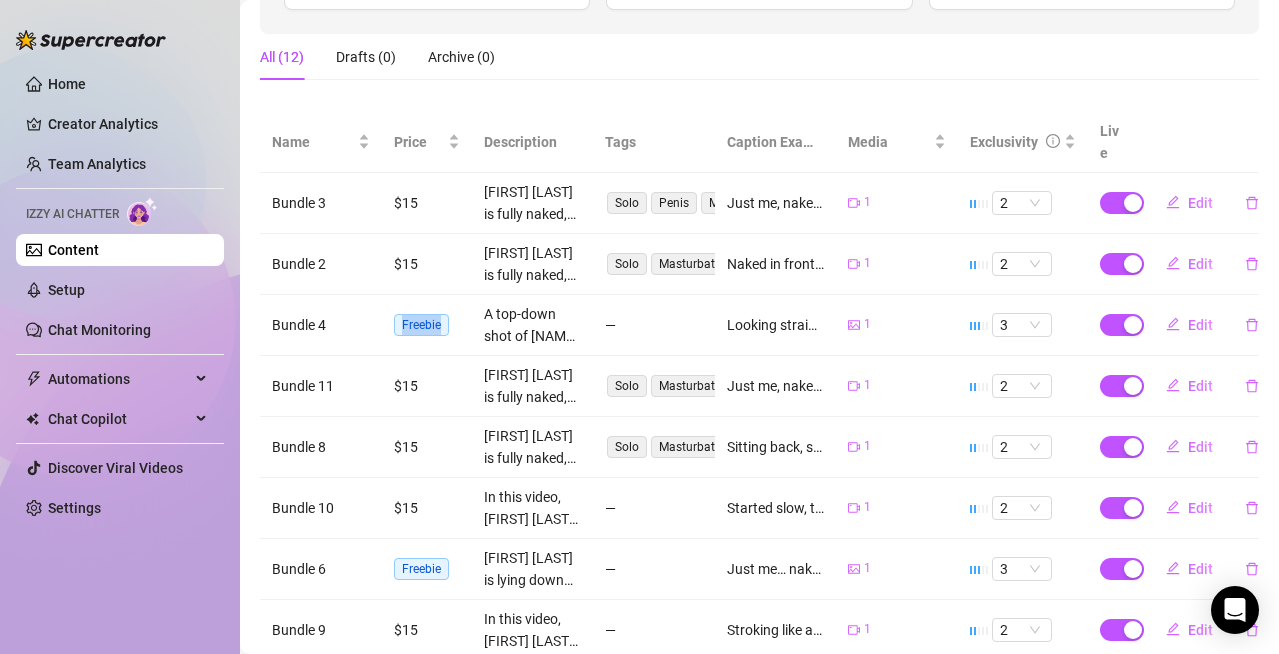 drag, startPoint x: 374, startPoint y: 303, endPoint x: 462, endPoint y: 293, distance: 88.56636 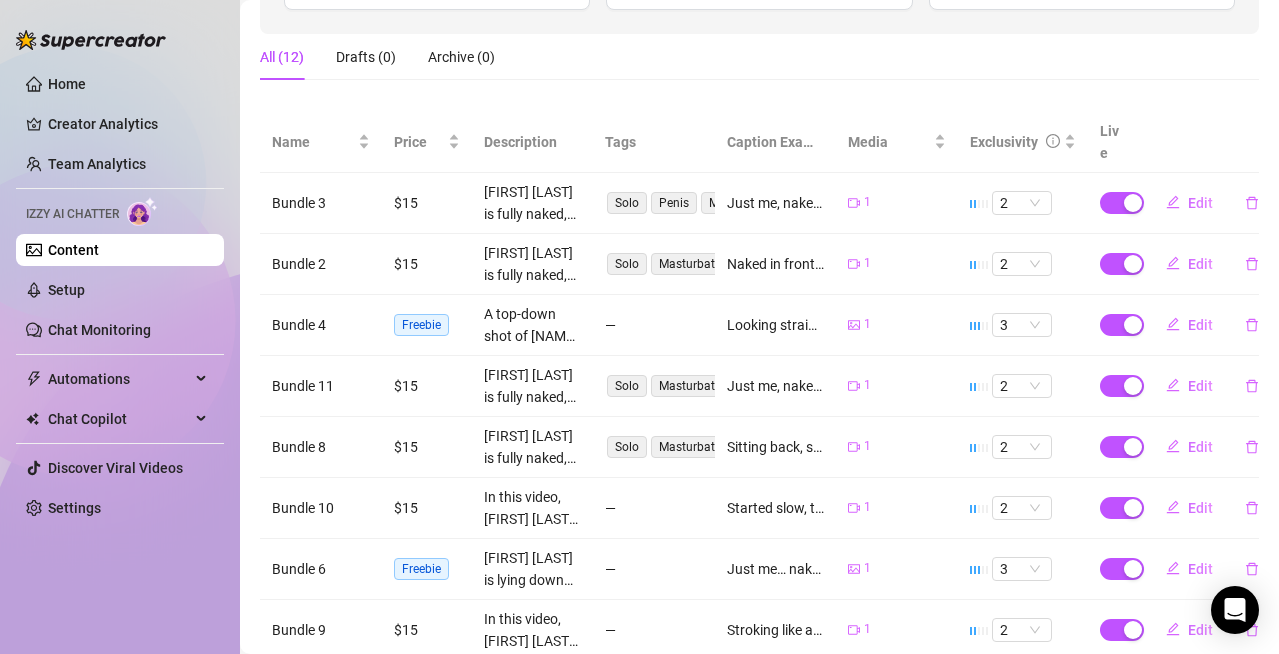 click on "A top-down shot of [NAME] [LAST], completely naked, staring directly into the camera with a provocative look. His toned body is on full display, and his erect cock is the center of attention, commanding the viewer’s gaze with raw intensity." at bounding box center (533, 325) 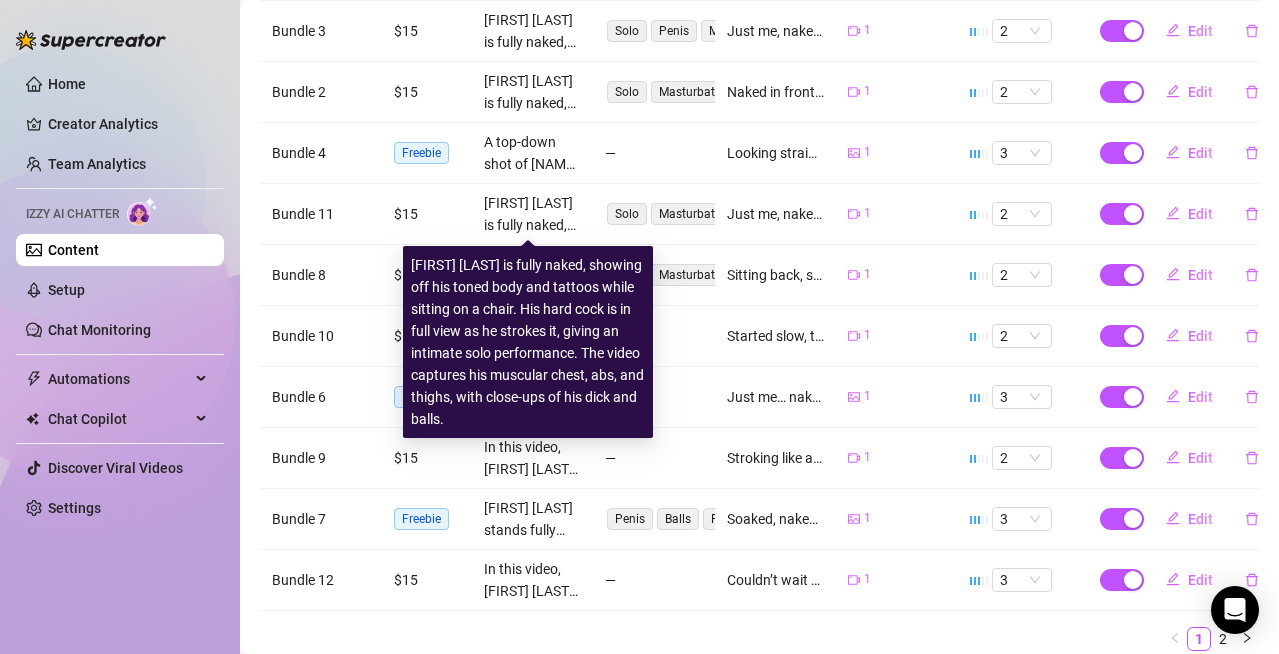 scroll, scrollTop: 523, scrollLeft: 0, axis: vertical 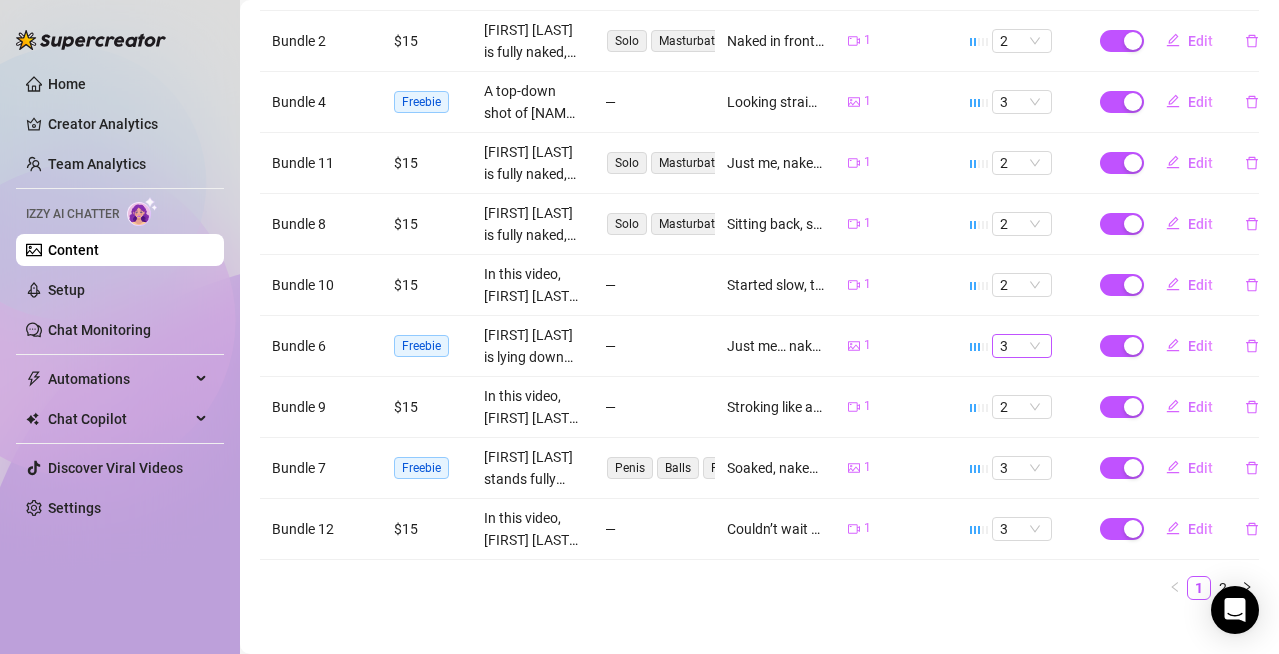 click on "3" at bounding box center (1022, 346) 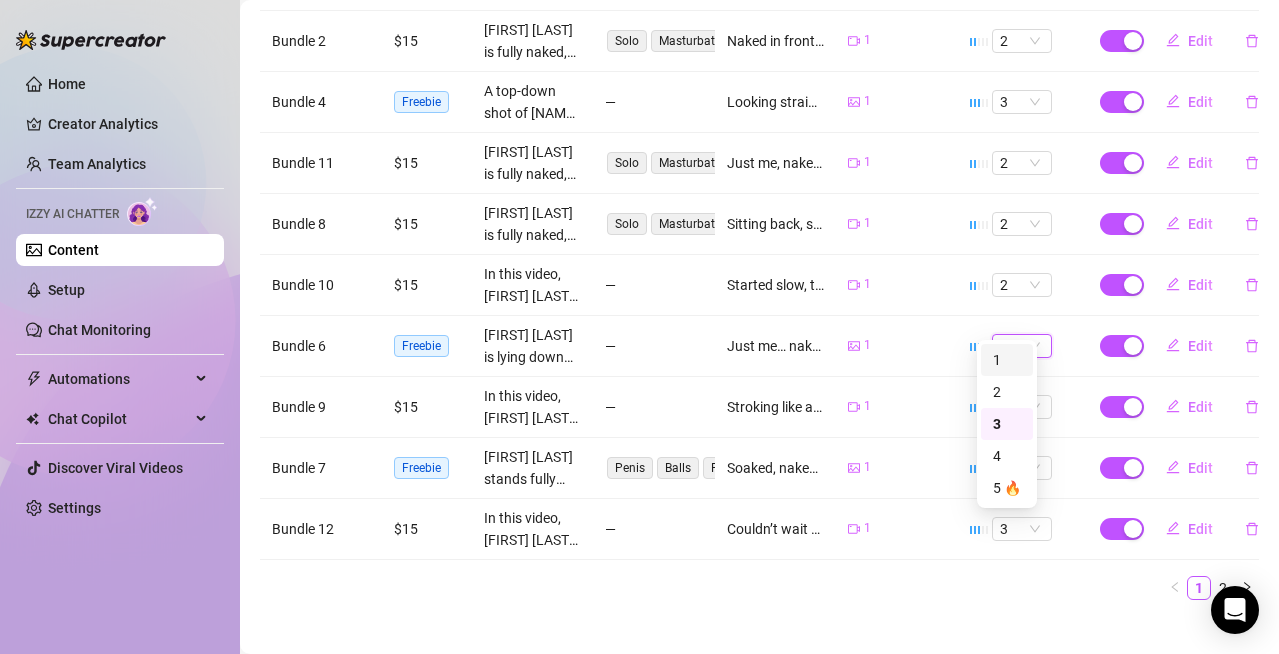 click on "1" at bounding box center (1007, 360) 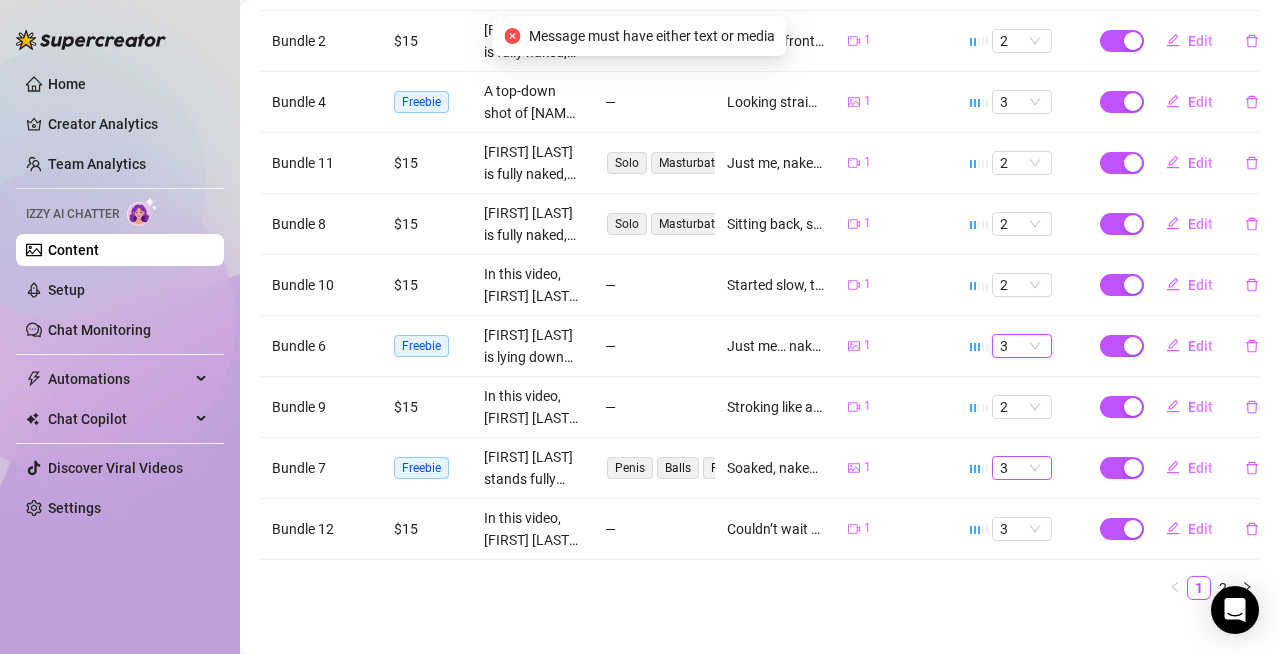 click on "3" at bounding box center [1022, 468] 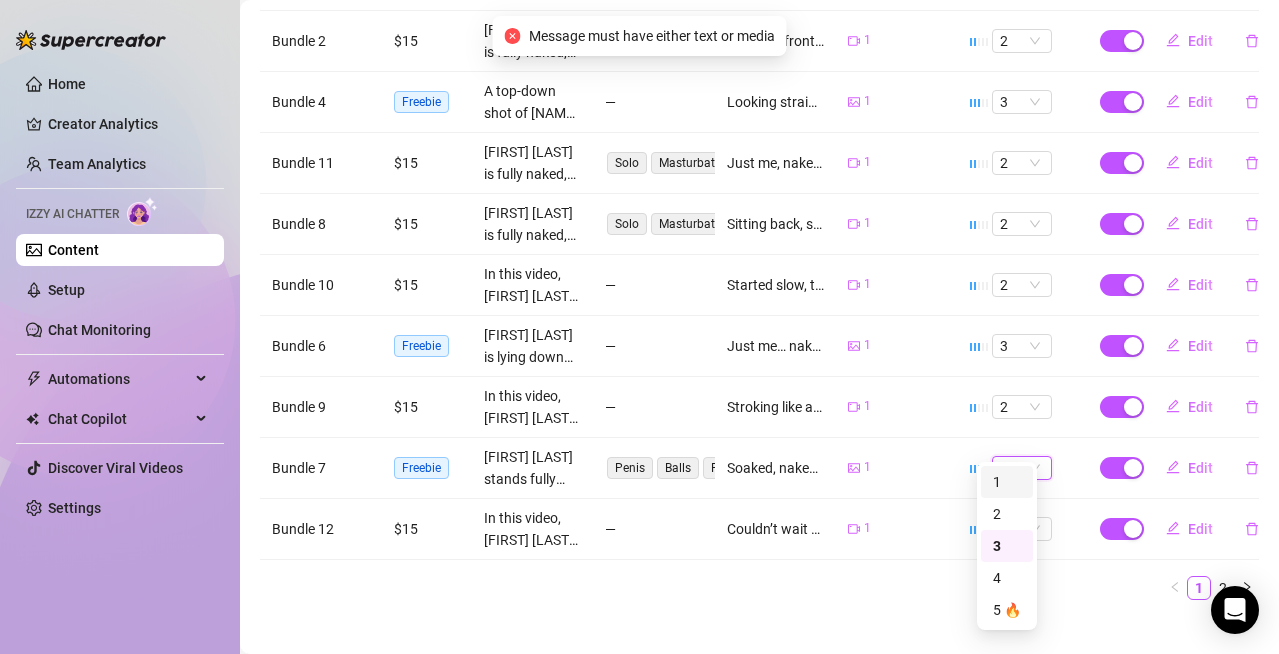 click on "1" at bounding box center [1007, 482] 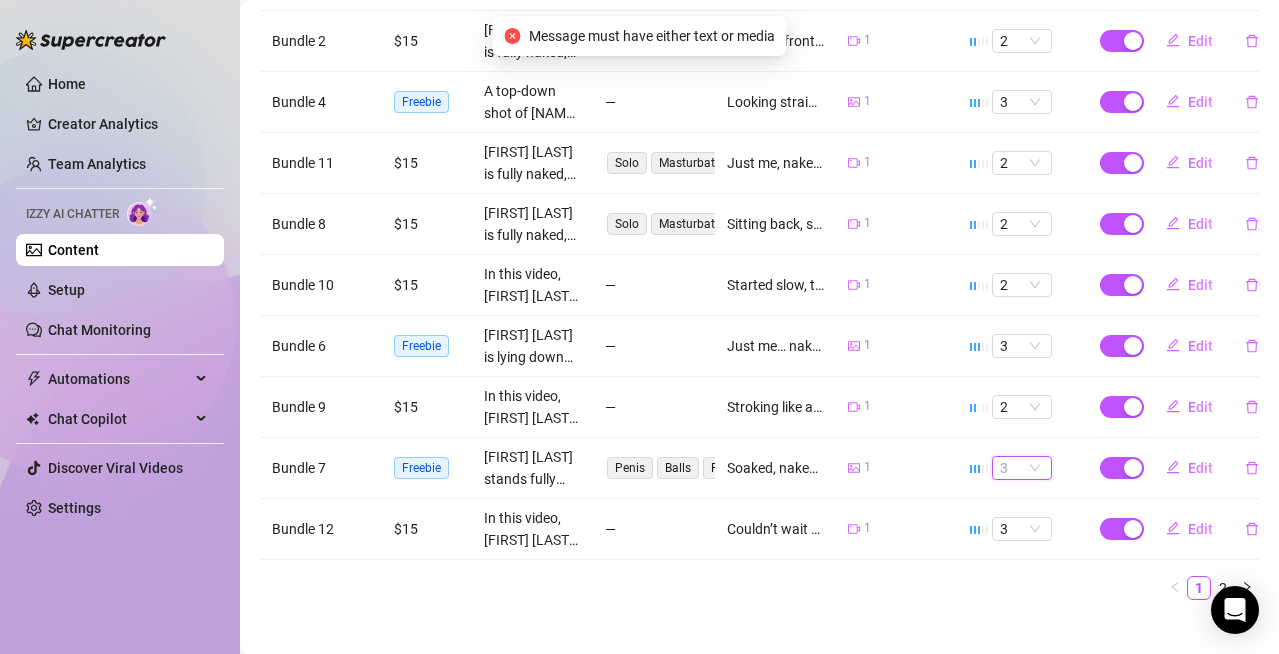 click on "3" at bounding box center (1022, 468) 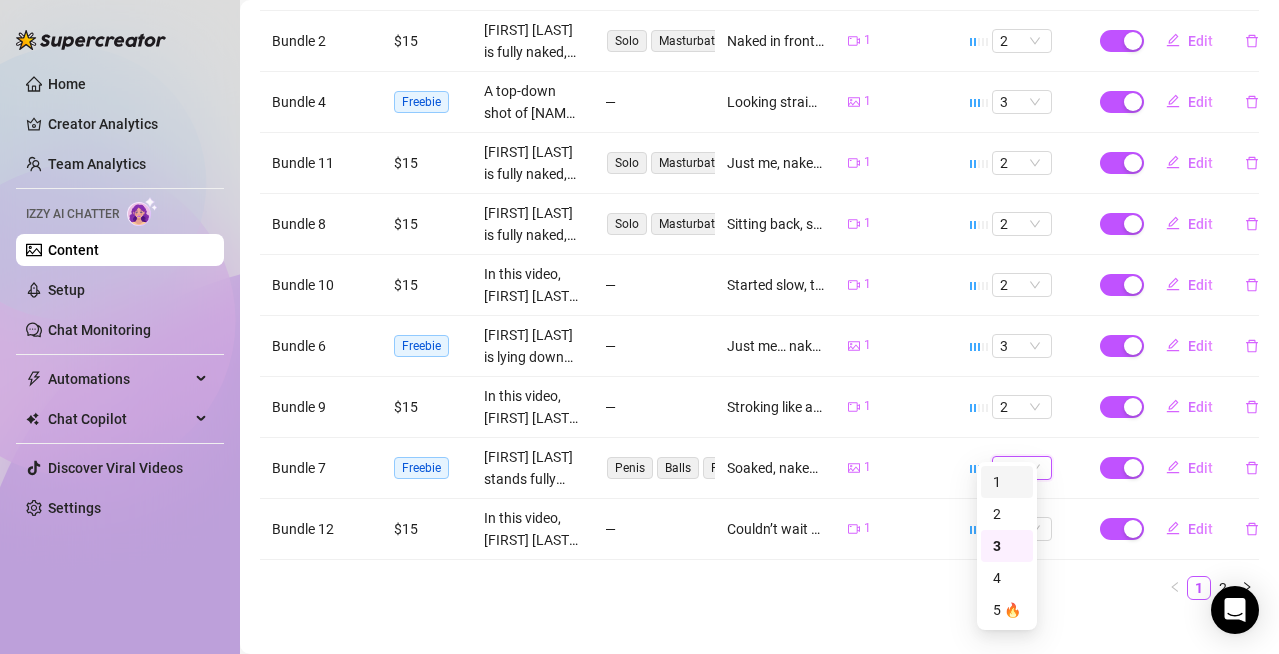 click on "1" at bounding box center (1007, 482) 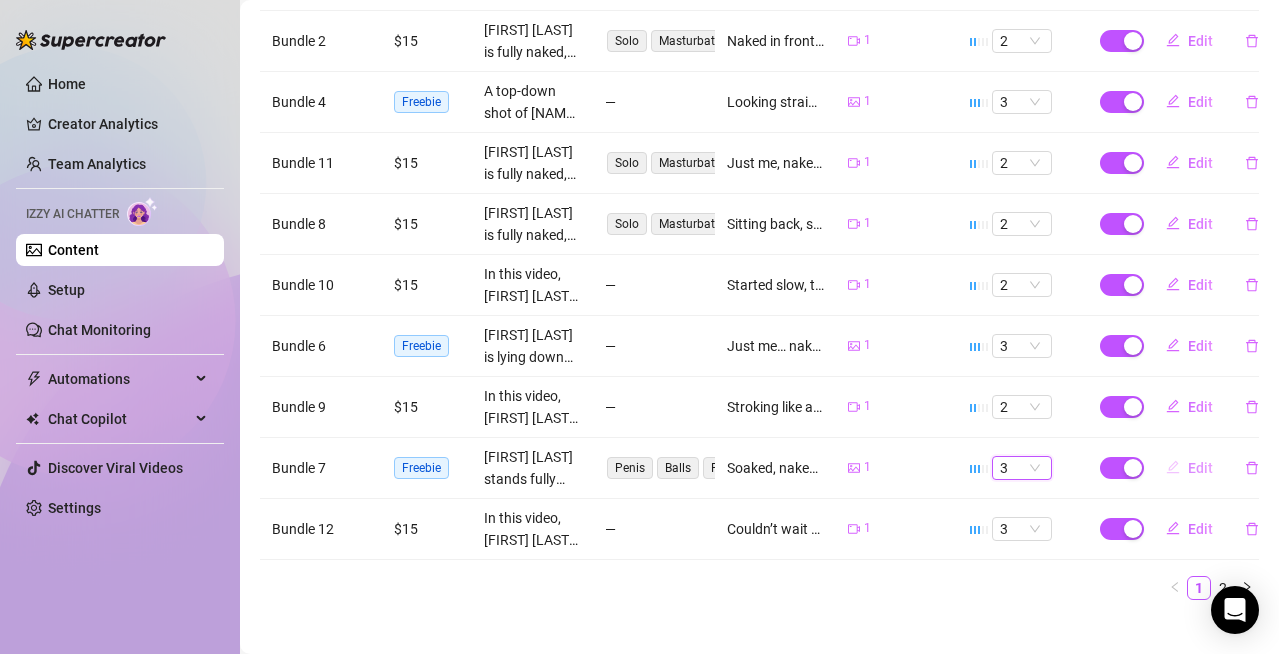 click on "Edit" at bounding box center [1200, 468] 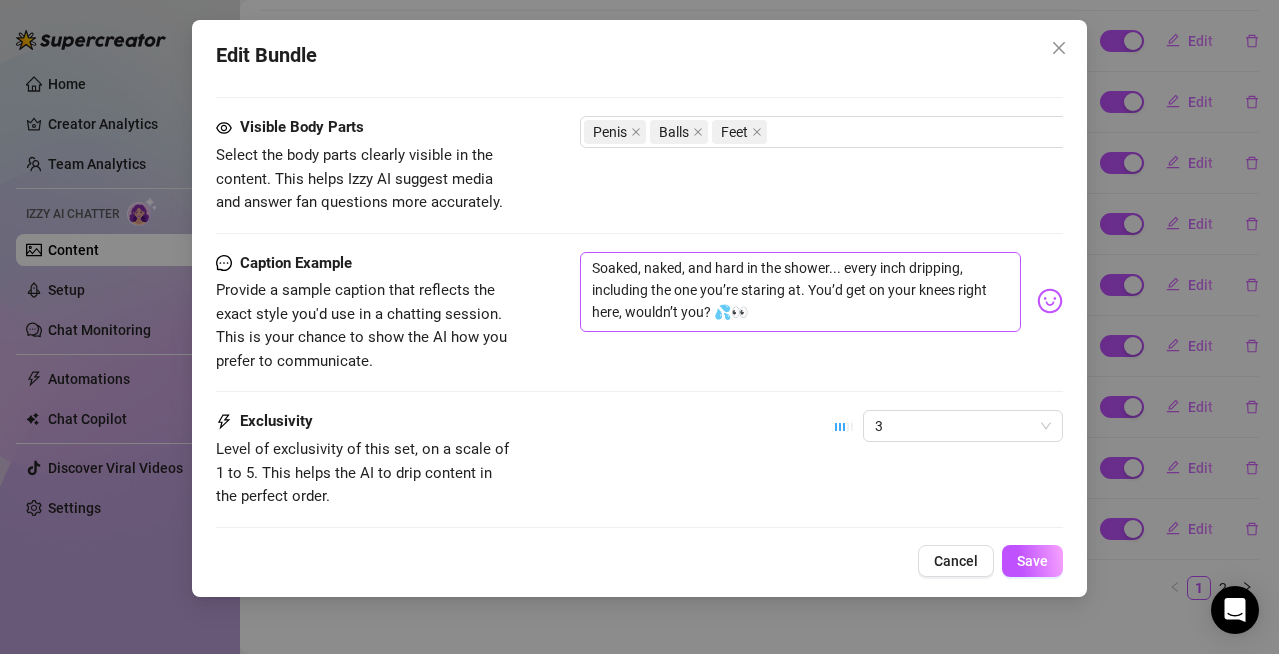 scroll, scrollTop: 1243, scrollLeft: 0, axis: vertical 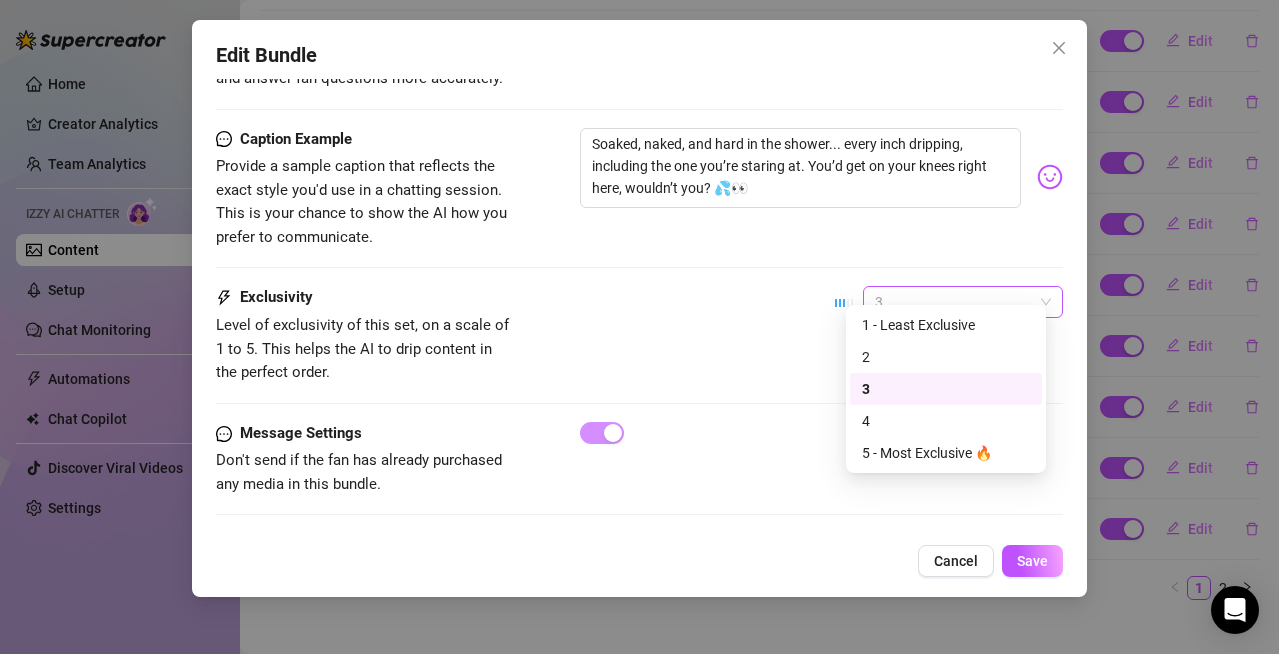 click on "3" at bounding box center (963, 302) 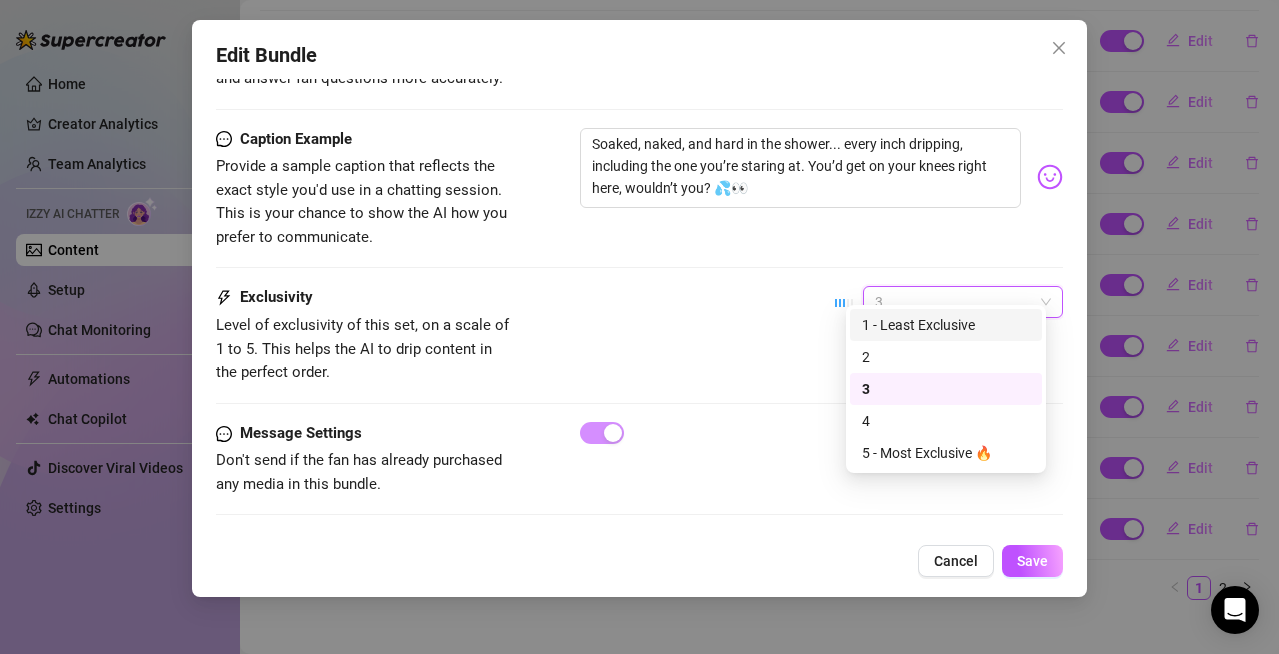 click on "1 - Least Exclusive" at bounding box center (946, 325) 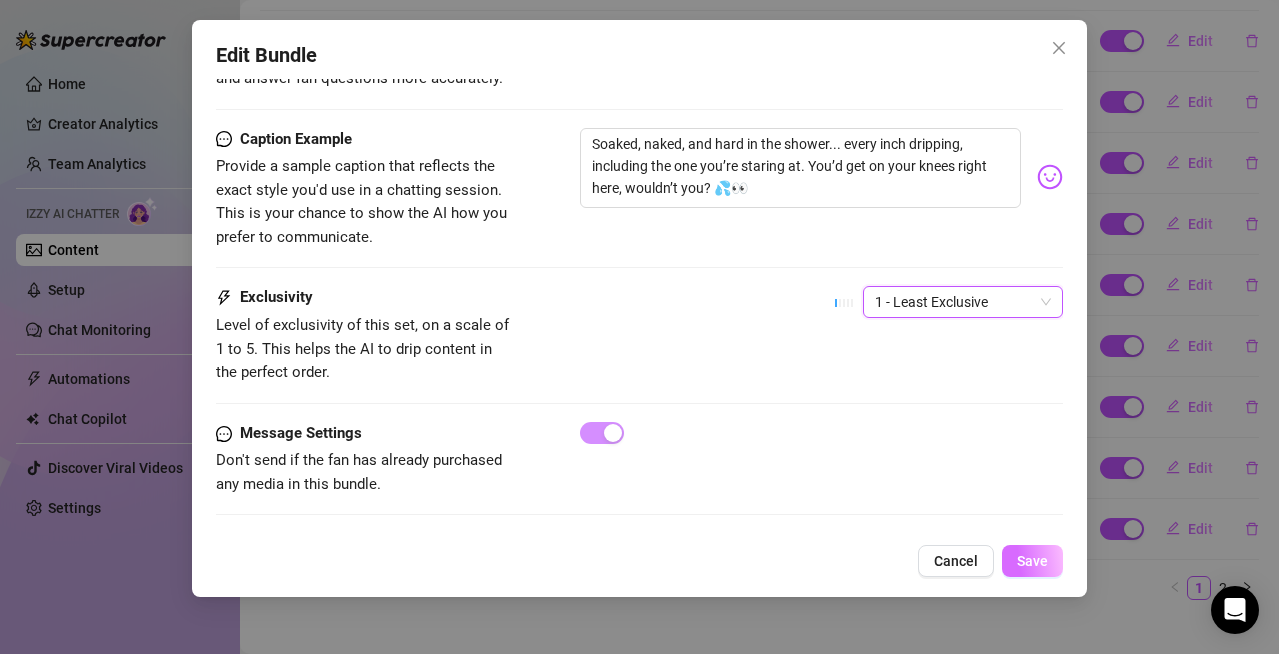click on "Save" at bounding box center [1032, 561] 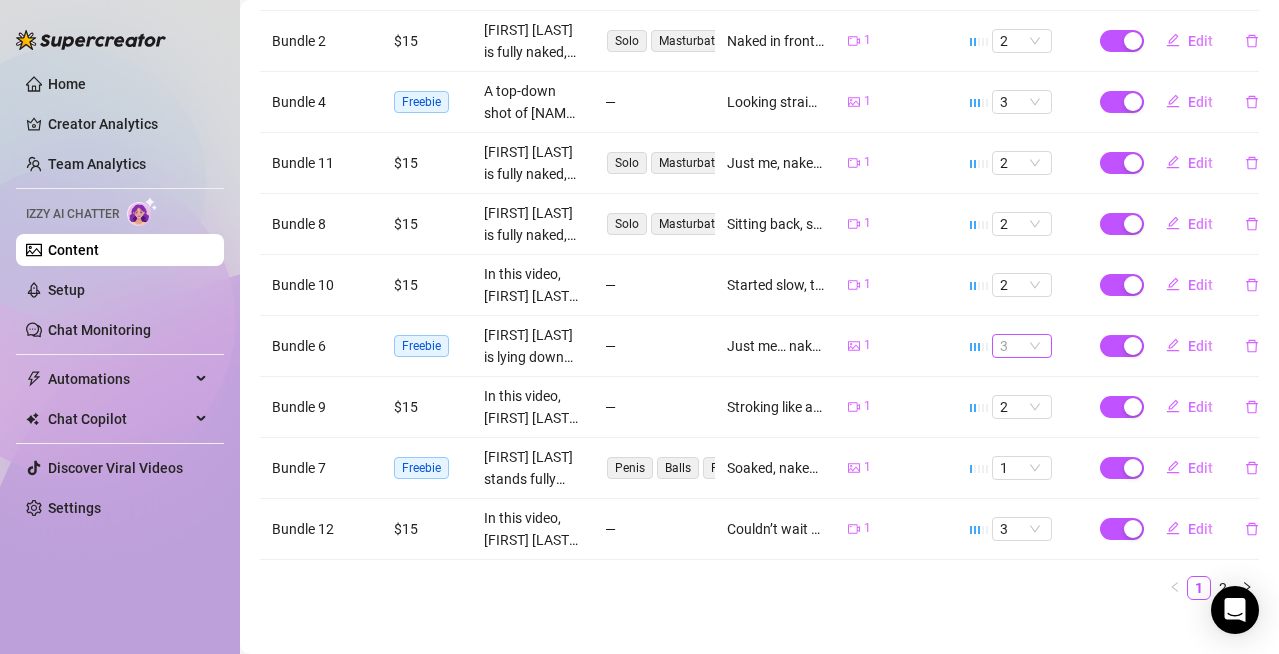 click on "3" at bounding box center (1022, 346) 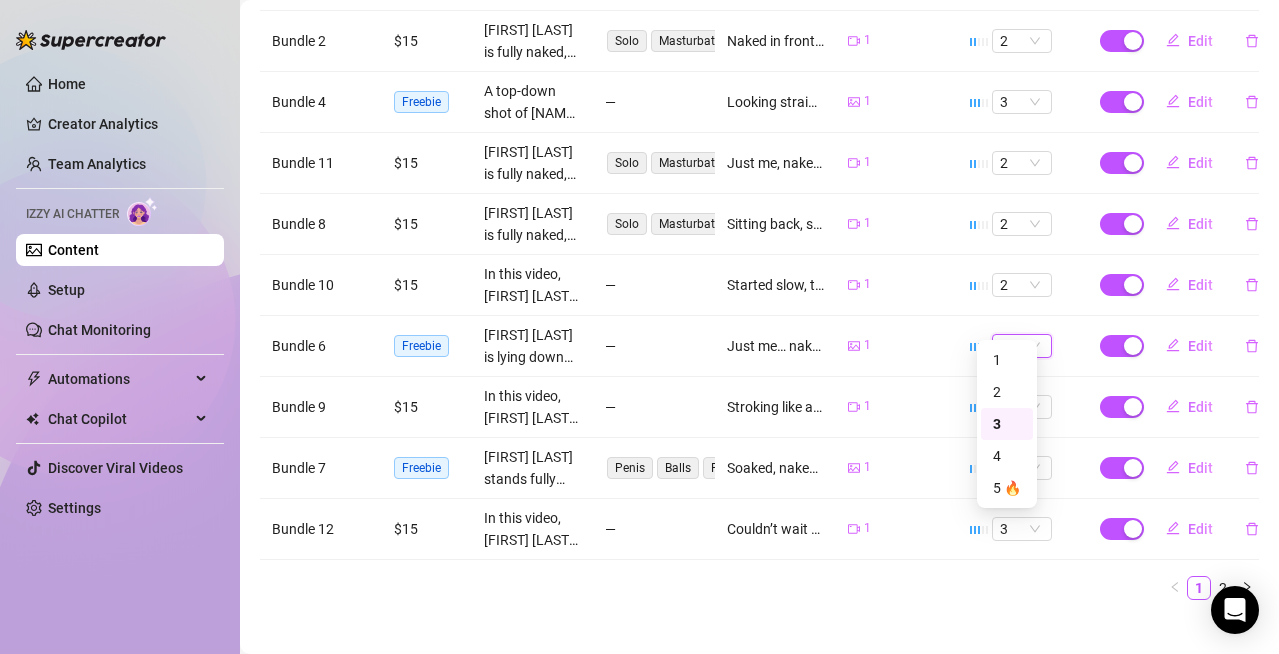 click on "3" at bounding box center [1022, 346] 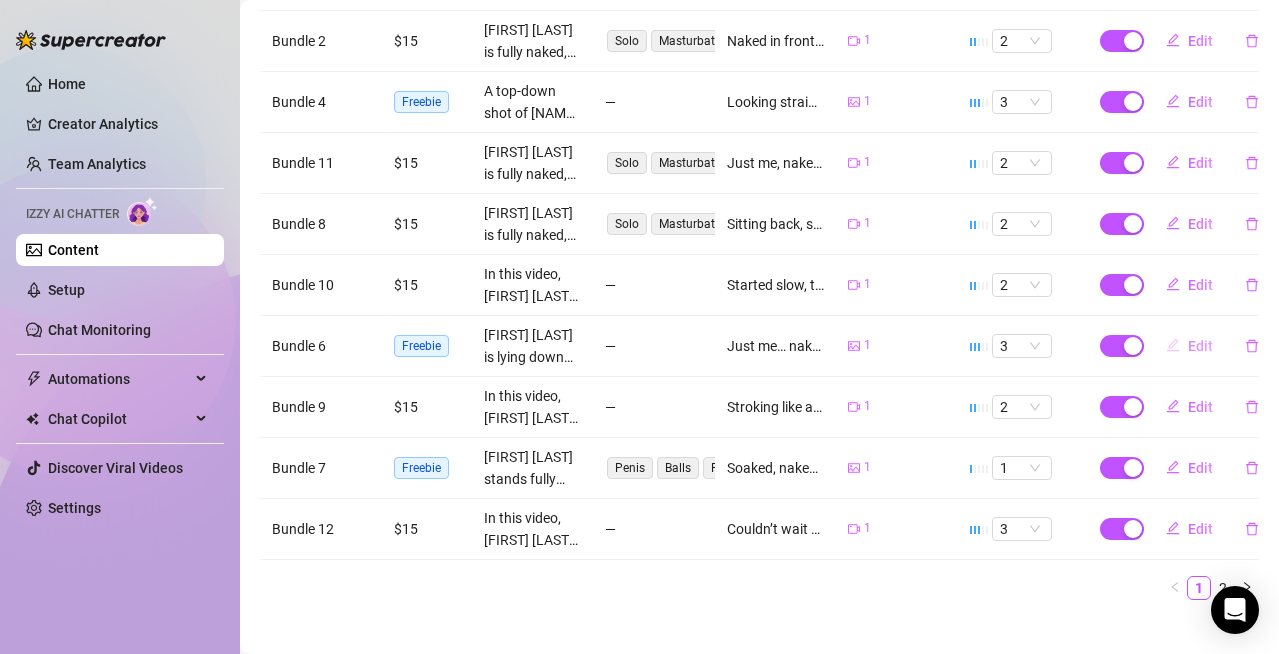 click on "Edit" at bounding box center (1200, 346) 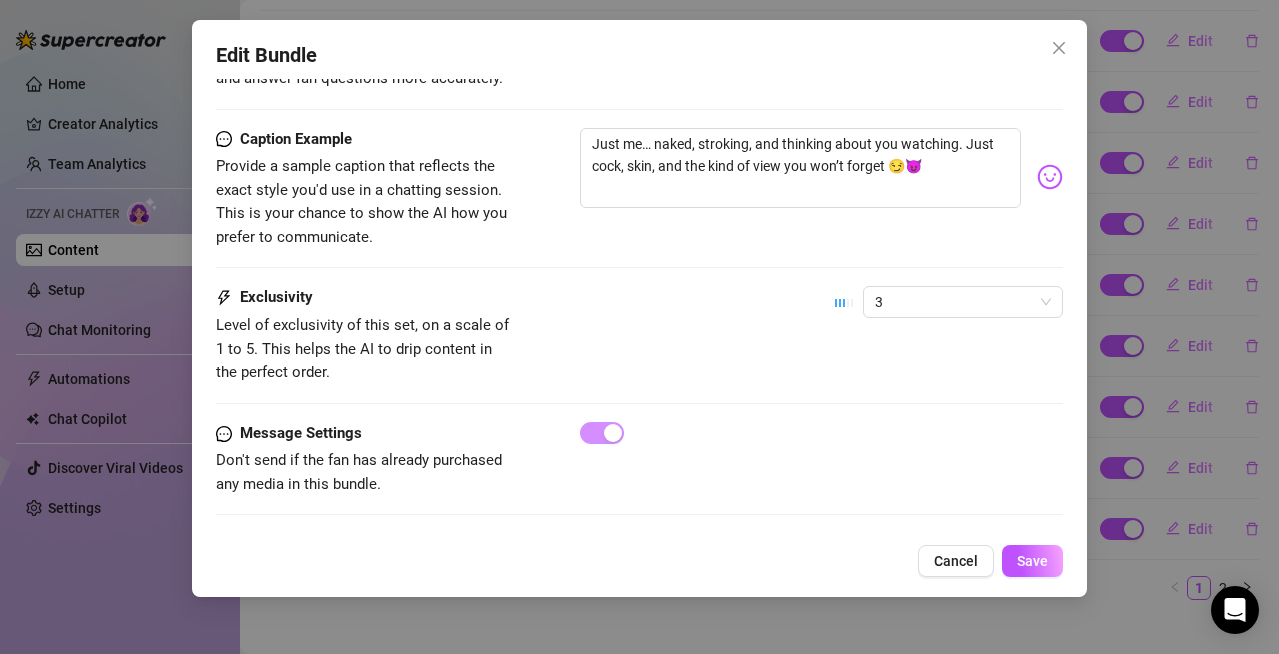 scroll, scrollTop: 1243, scrollLeft: 0, axis: vertical 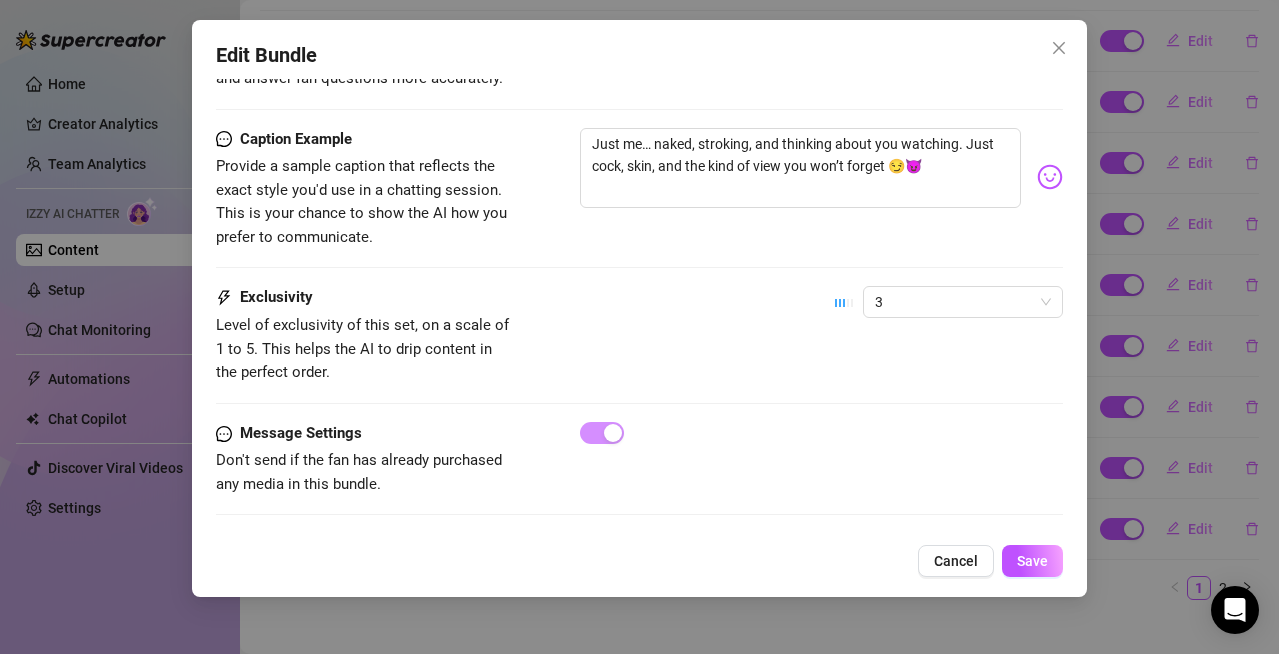click on "3" at bounding box center (949, 311) 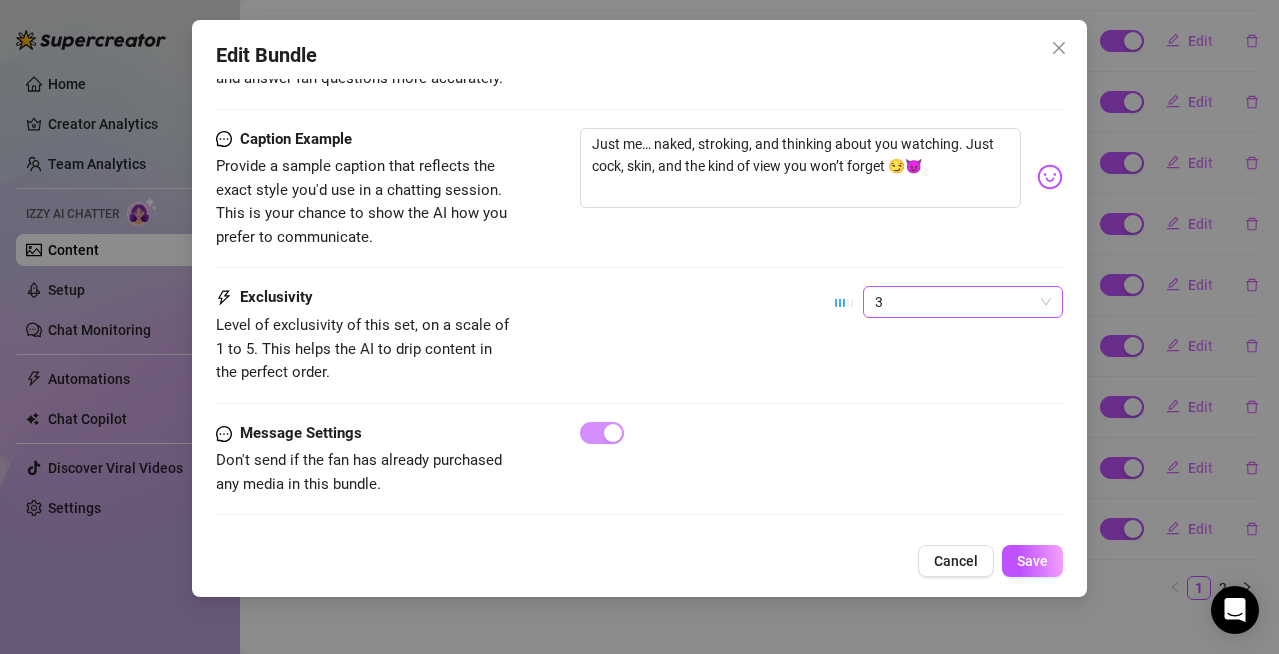 click on "3" at bounding box center [963, 302] 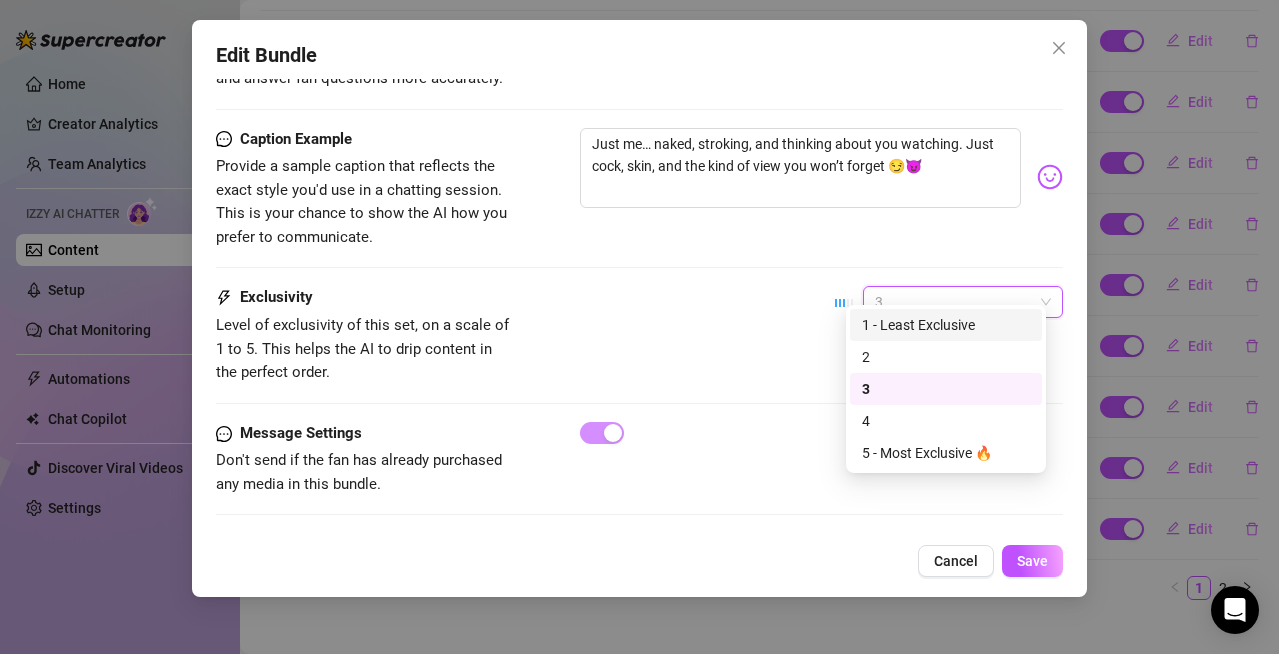 click on "1 - Least Exclusive" at bounding box center [946, 325] 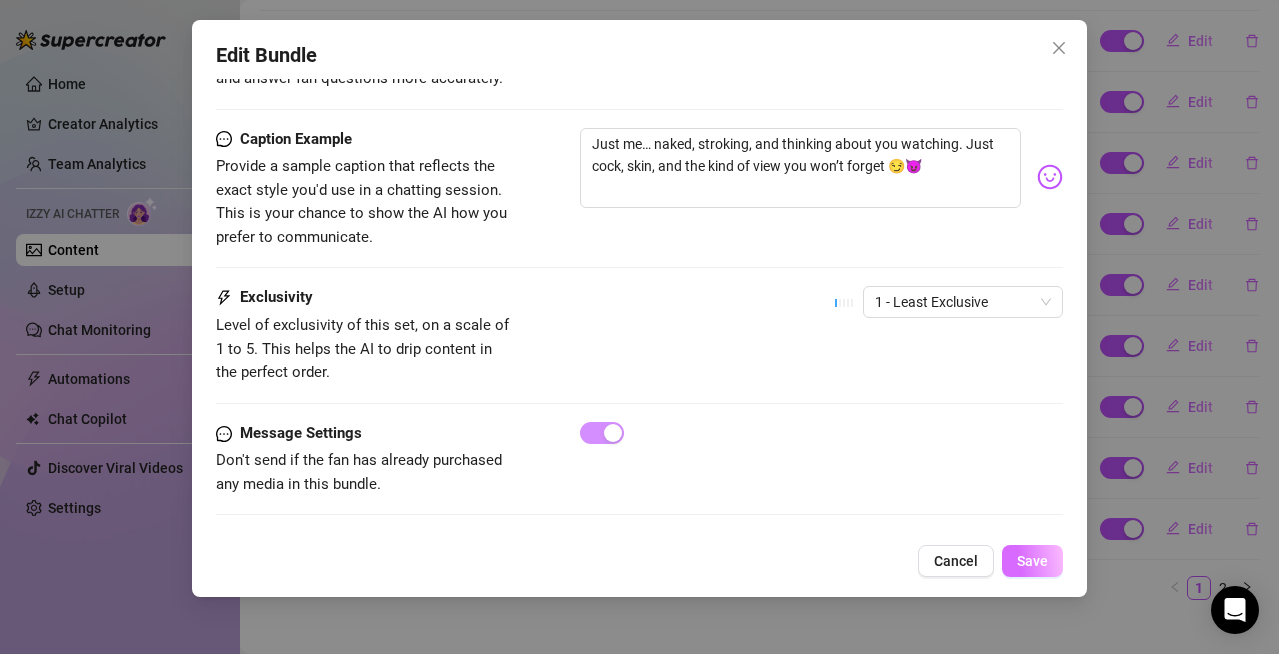 click on "Save" at bounding box center (1032, 561) 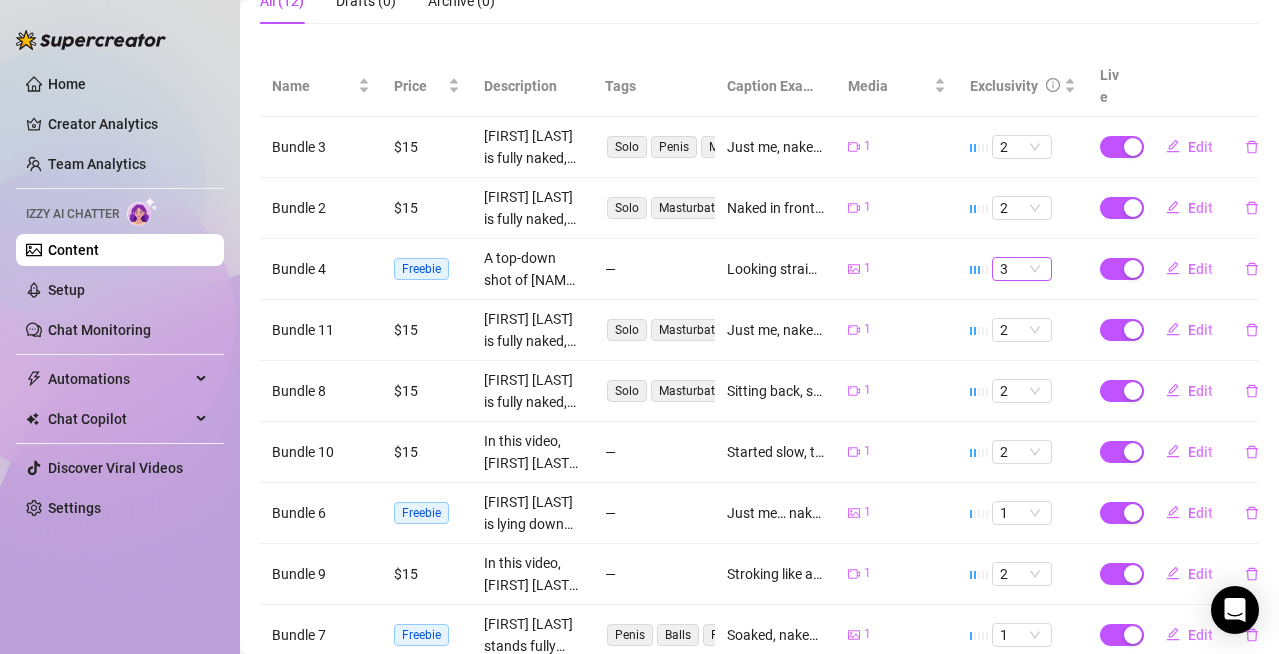 scroll, scrollTop: 323, scrollLeft: 0, axis: vertical 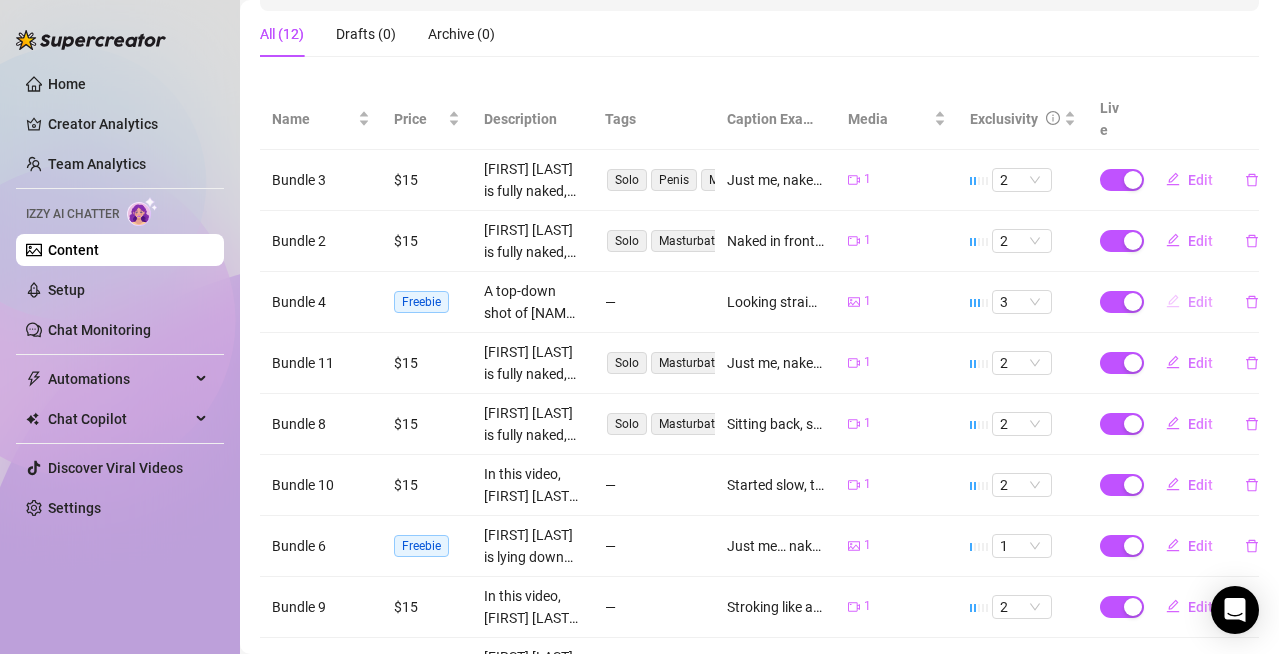 click on "Edit" at bounding box center (1200, 302) 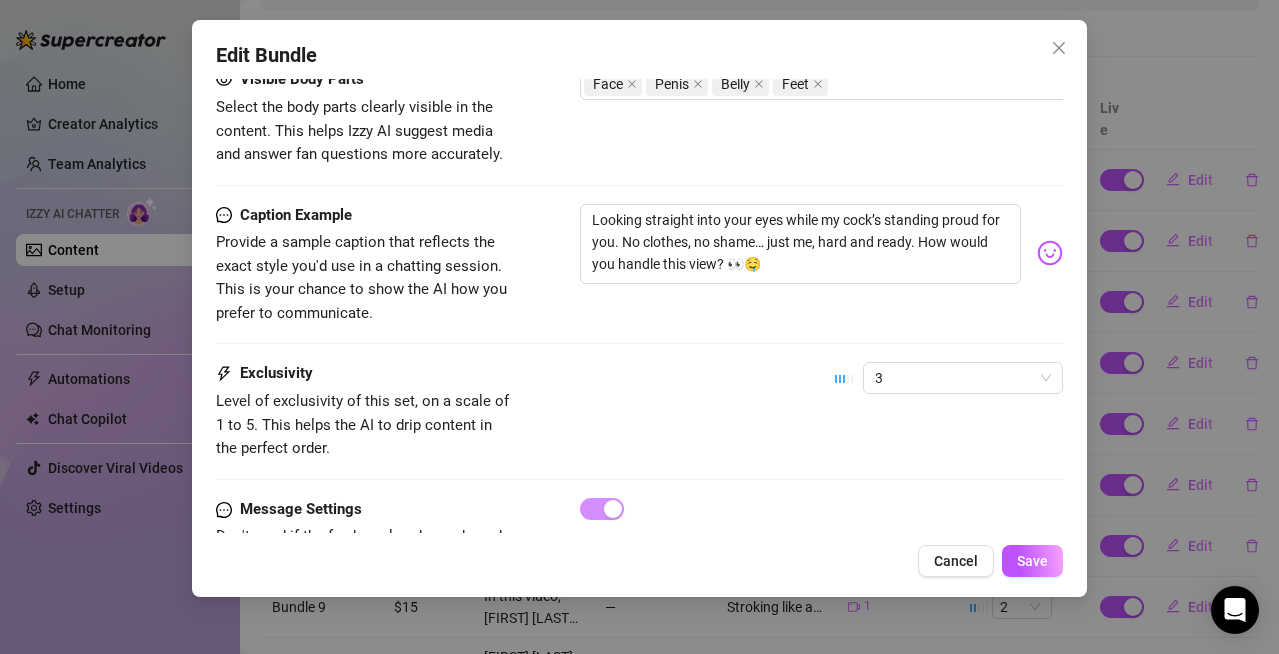 scroll, scrollTop: 1243, scrollLeft: 0, axis: vertical 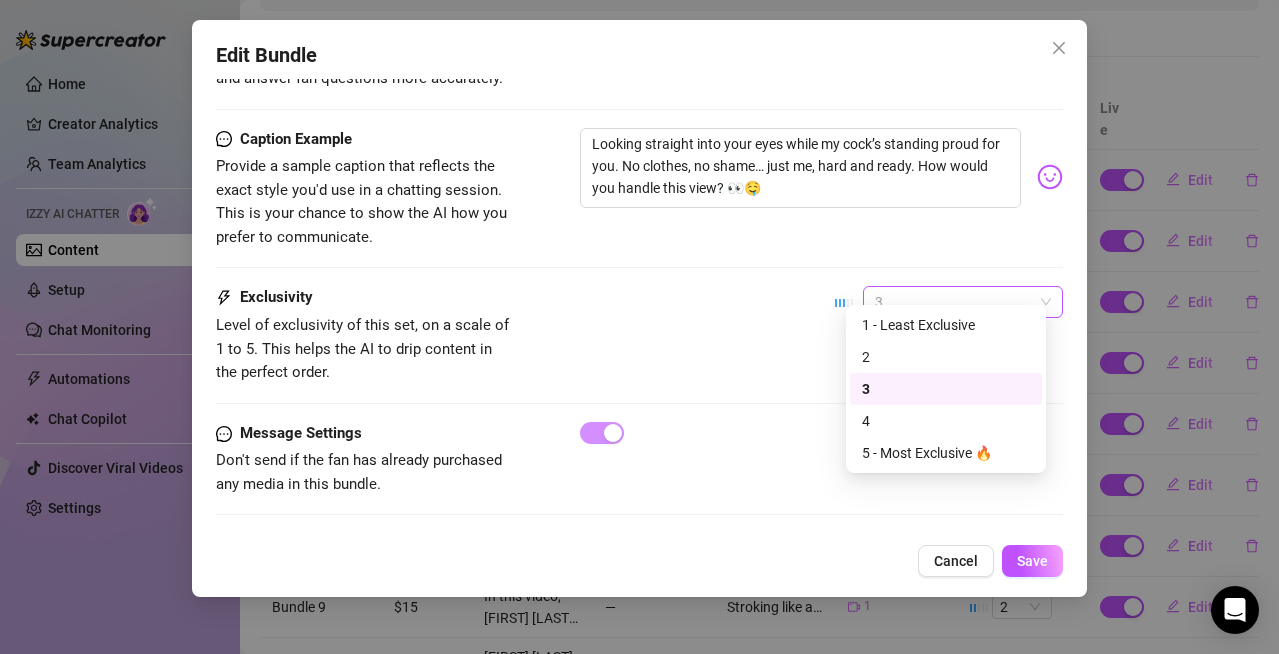 click on "3" at bounding box center [963, 302] 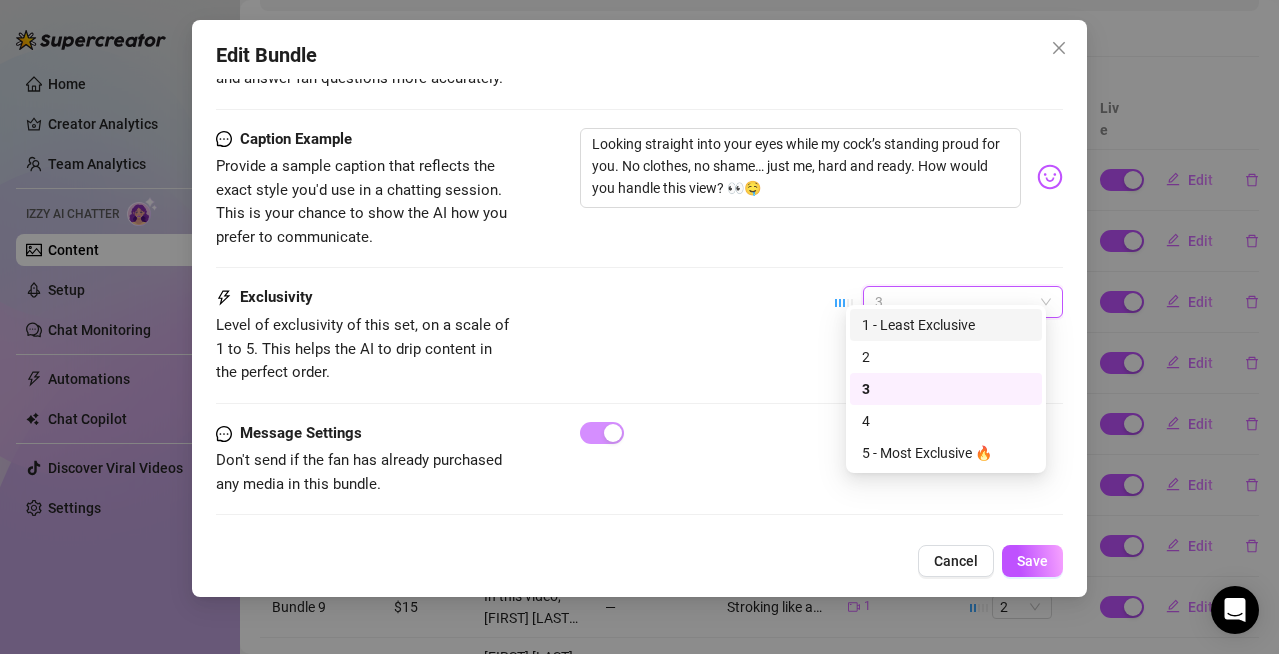 click on "1 - Least Exclusive" at bounding box center (946, 325) 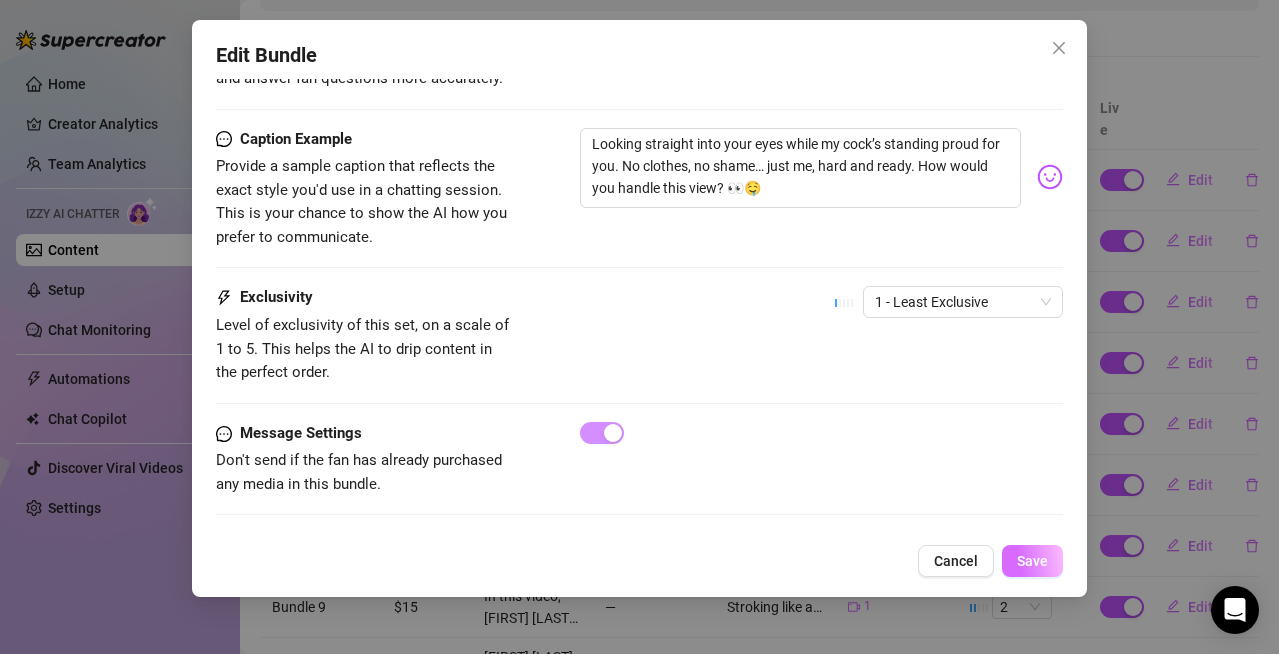 click on "Save" at bounding box center [1032, 561] 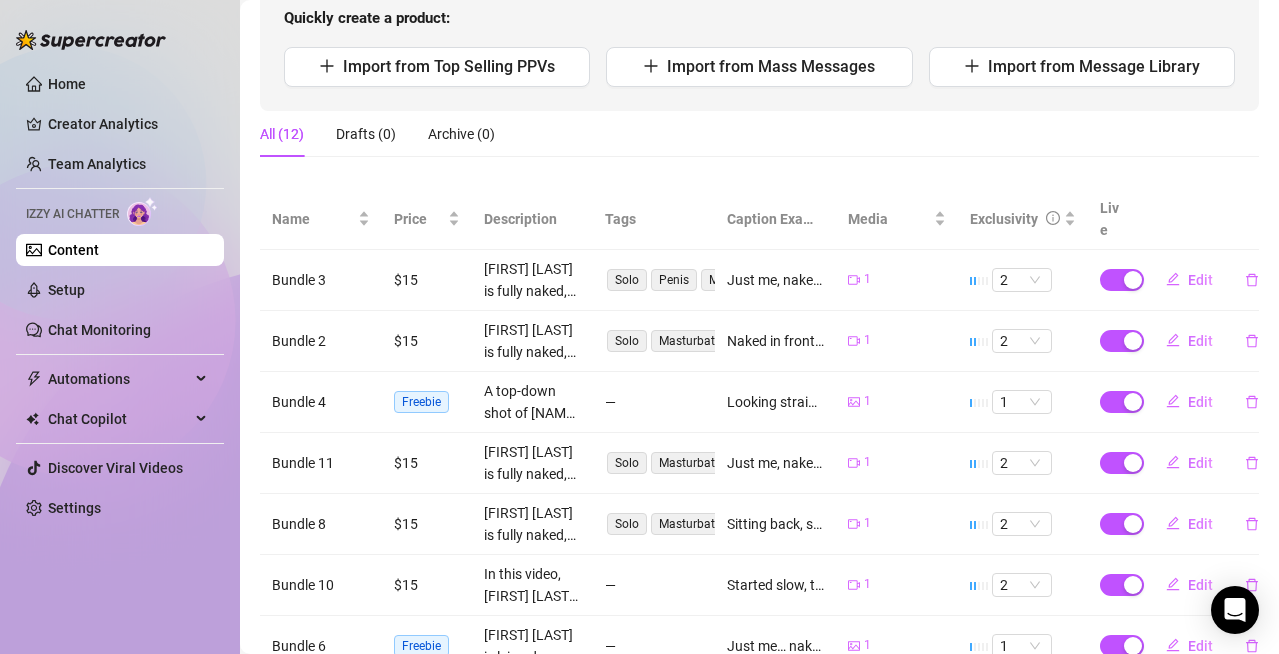 scroll, scrollTop: 523, scrollLeft: 0, axis: vertical 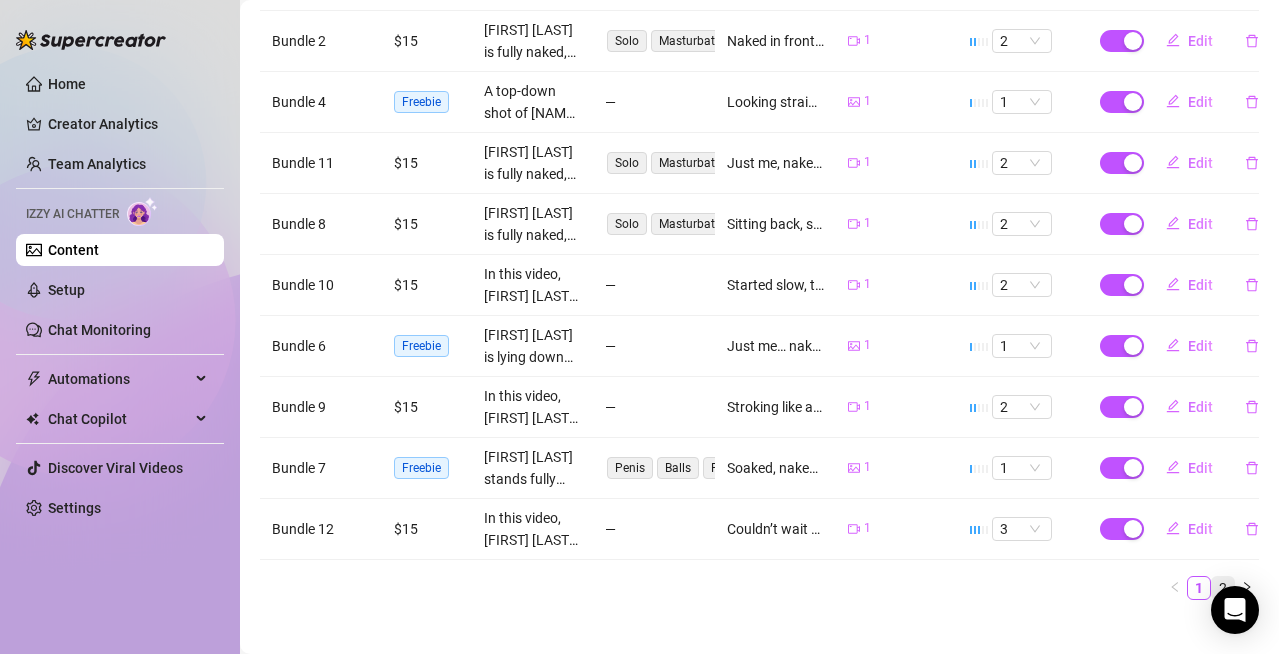 click on "2" at bounding box center (1223, 588) 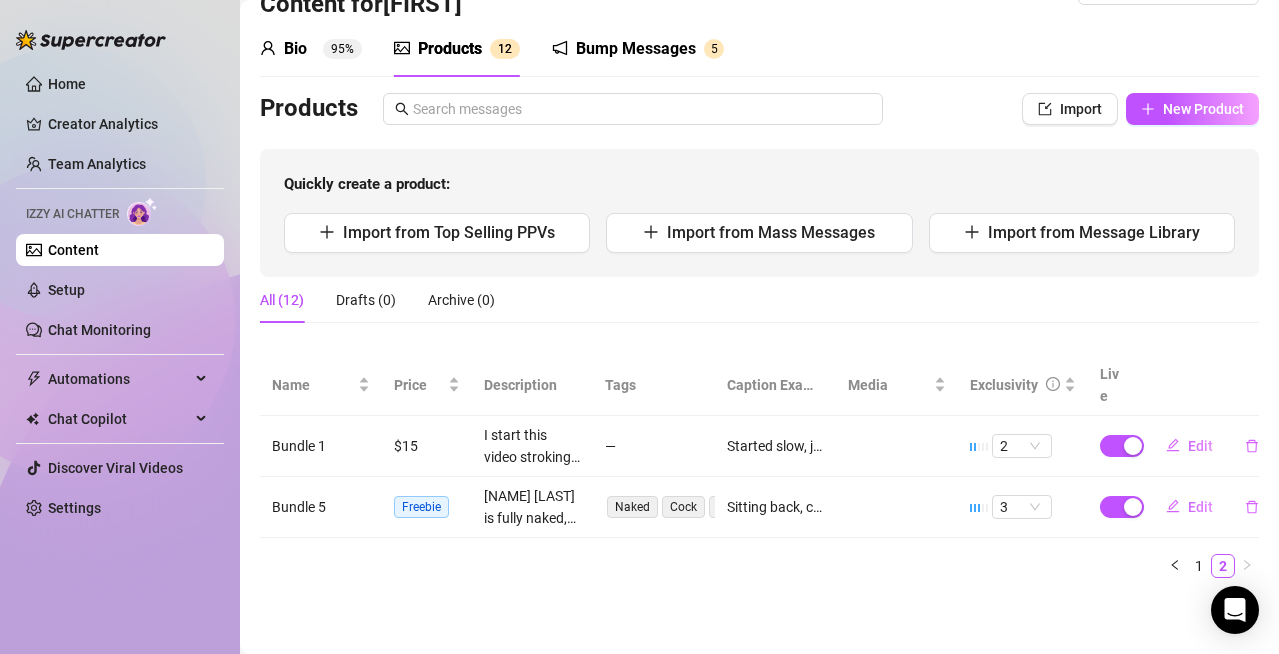 scroll, scrollTop: 35, scrollLeft: 0, axis: vertical 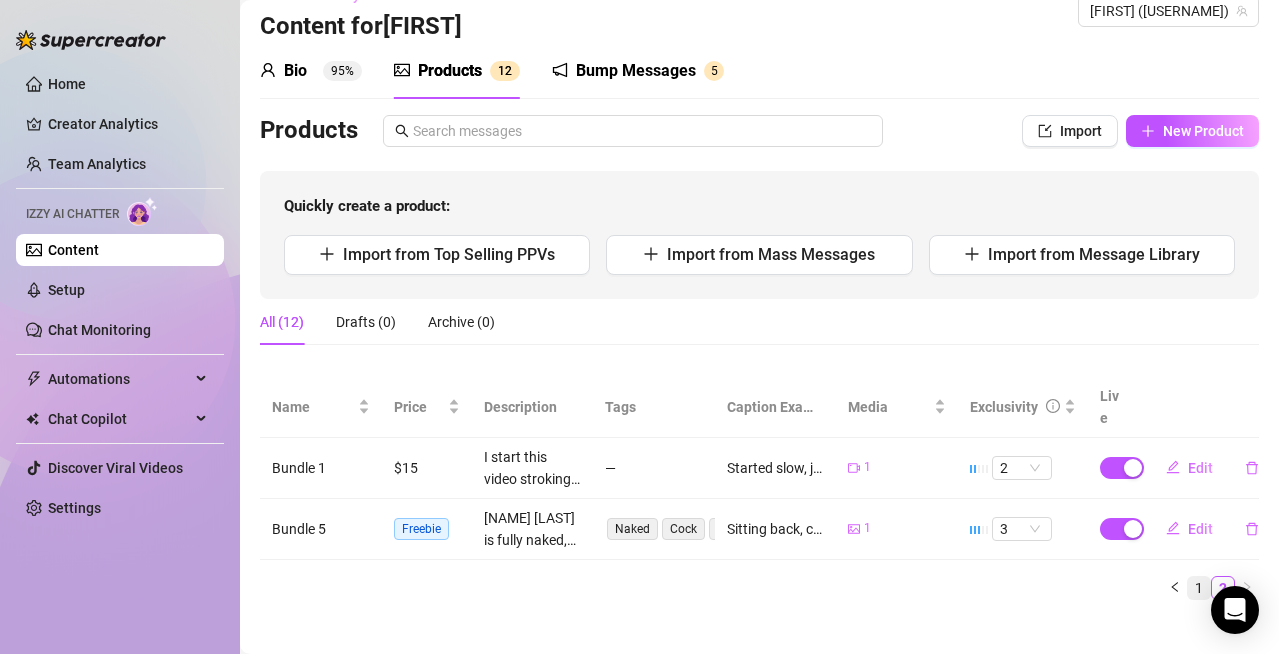 click on "1" at bounding box center (1199, 588) 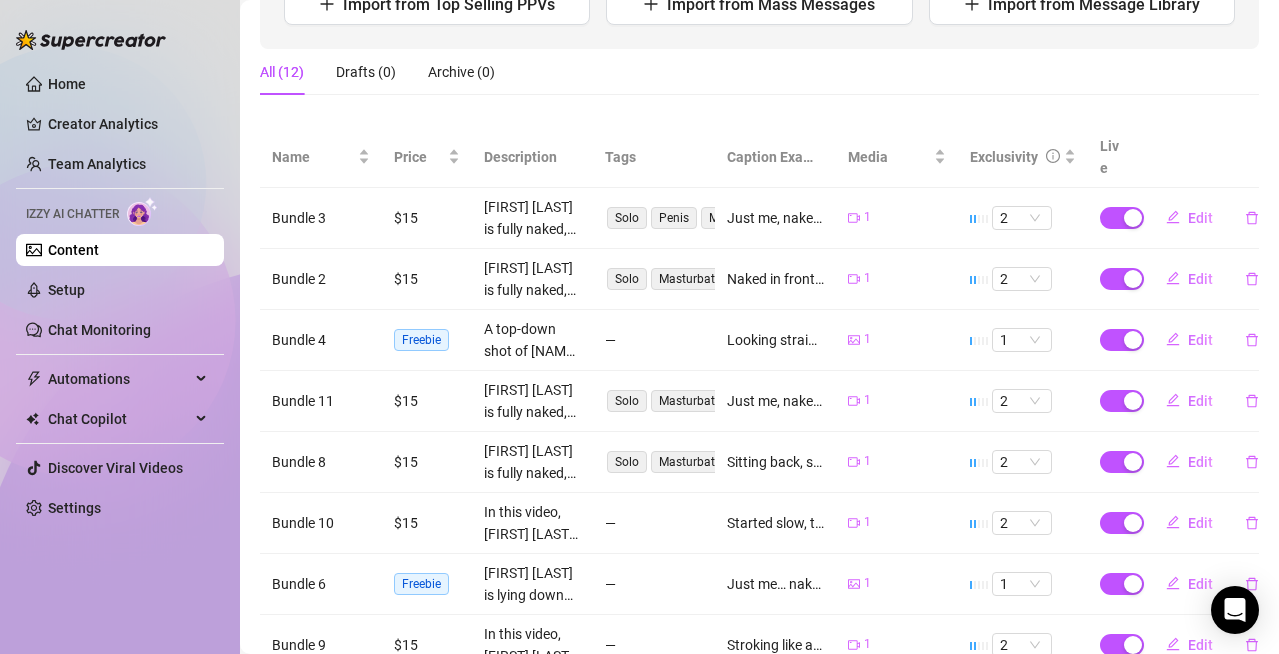 scroll, scrollTop: 523, scrollLeft: 0, axis: vertical 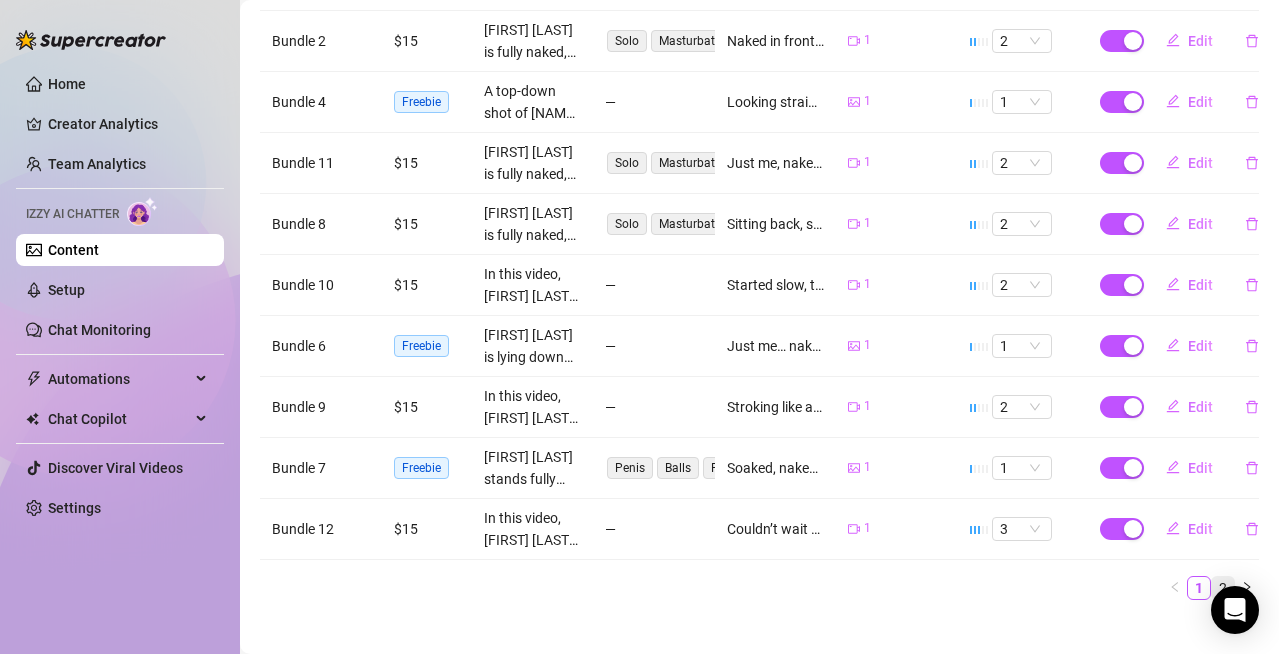 click on "2" at bounding box center (1223, 588) 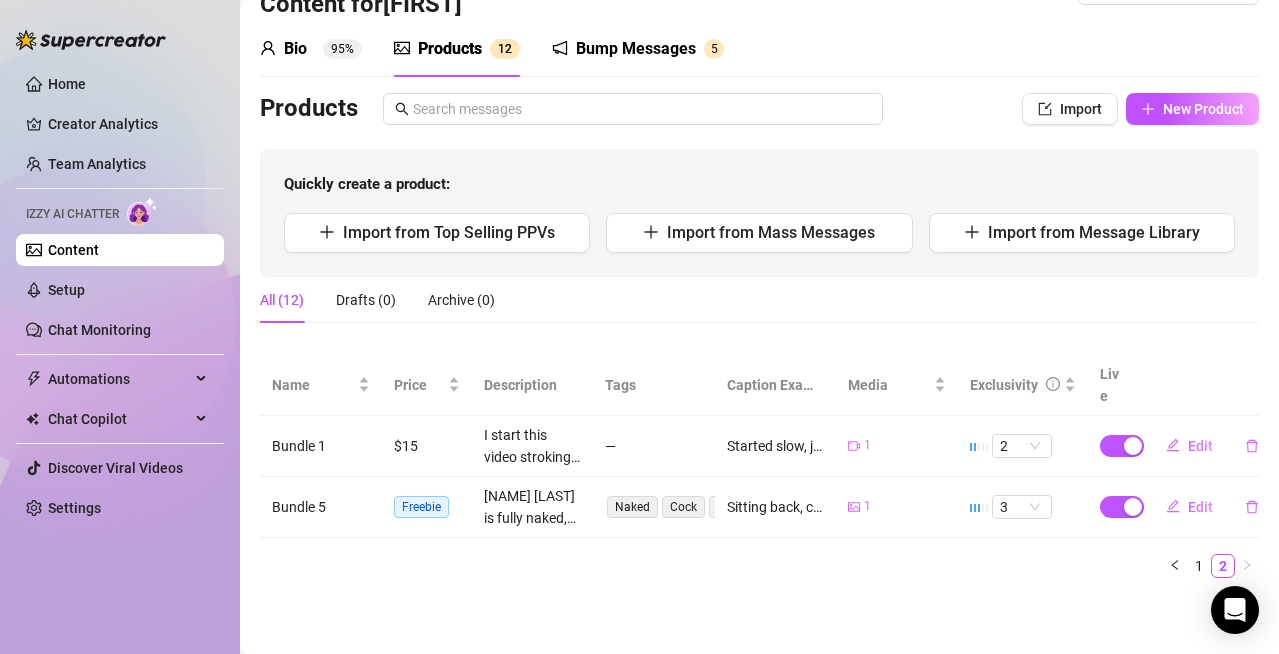 scroll, scrollTop: 35, scrollLeft: 0, axis: vertical 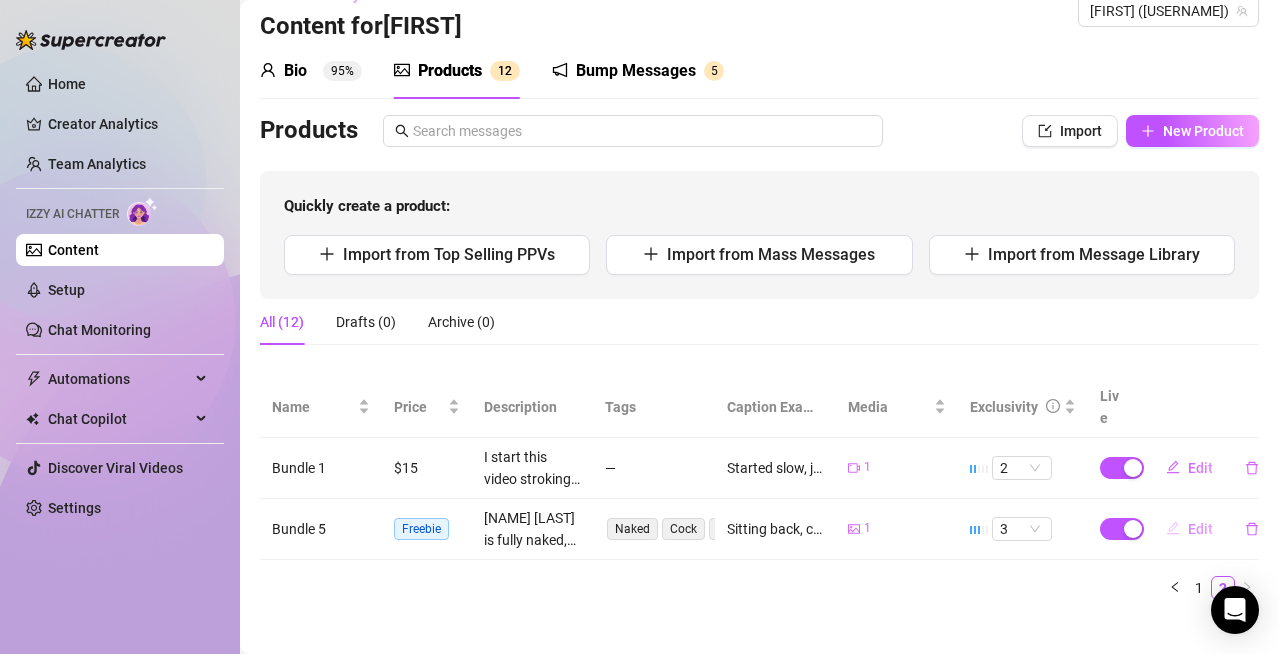 click on "Edit" at bounding box center [1200, 529] 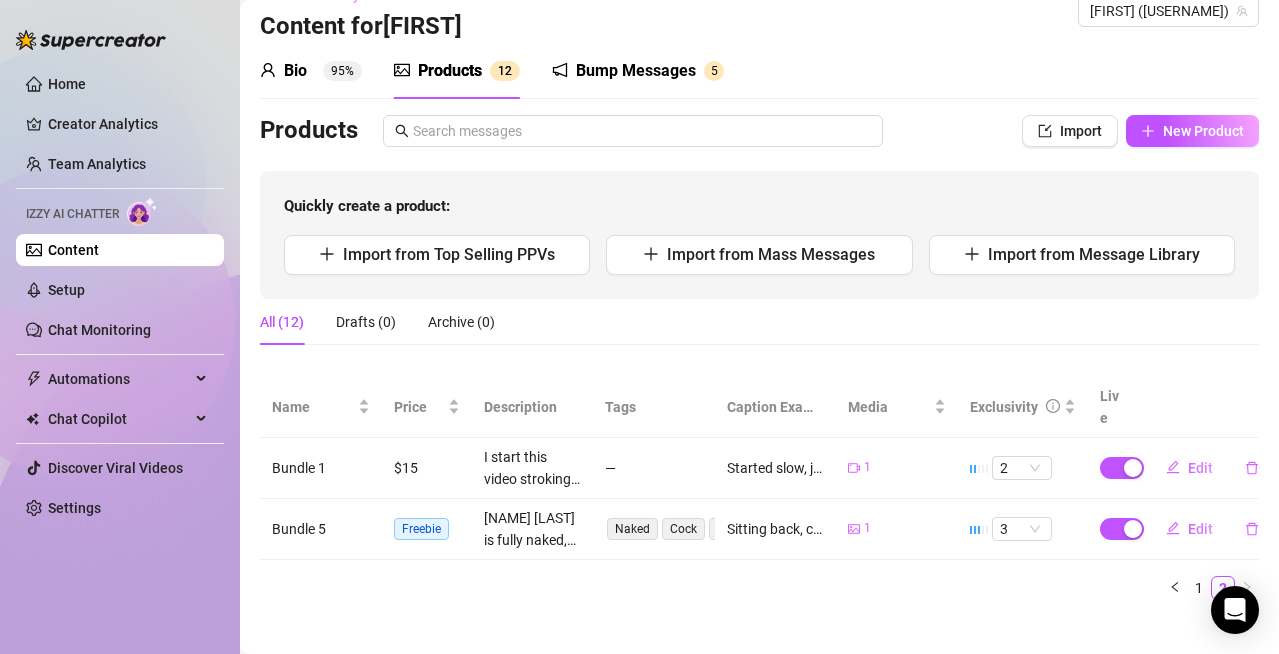 type on "Sitting back, cock out, eyes locked on you. No filters, no games, just me, hard and waiting. How long would you last if you were here with me?" 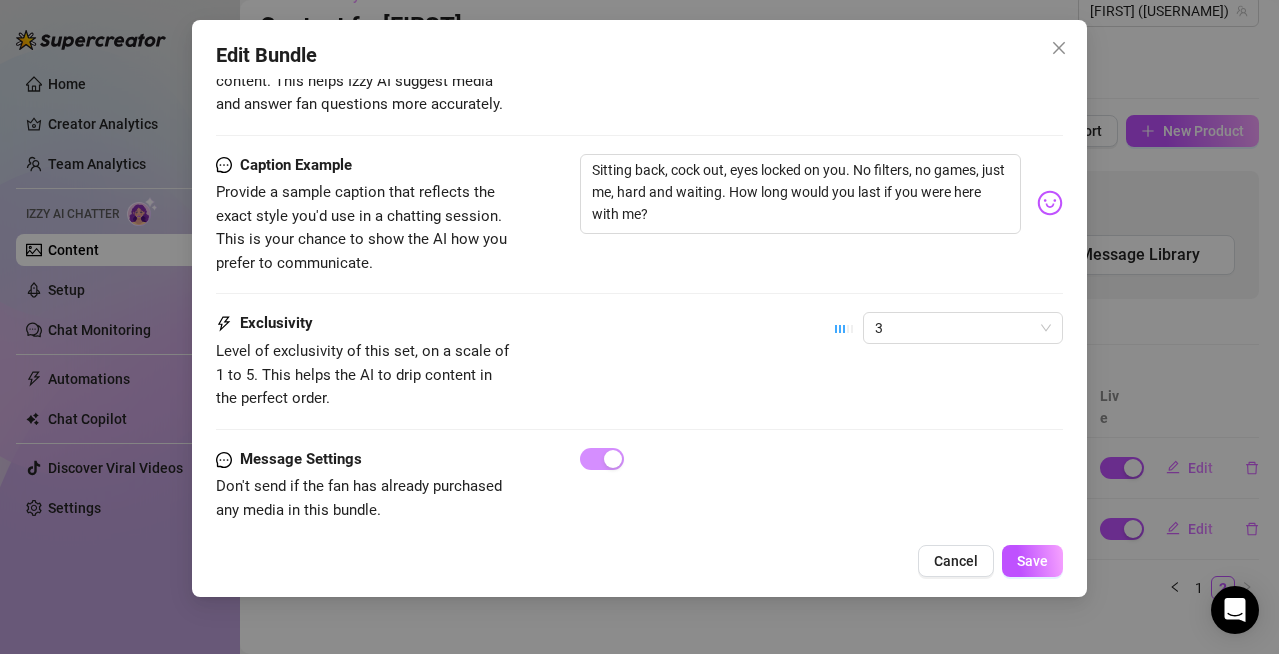 scroll, scrollTop: 1243, scrollLeft: 0, axis: vertical 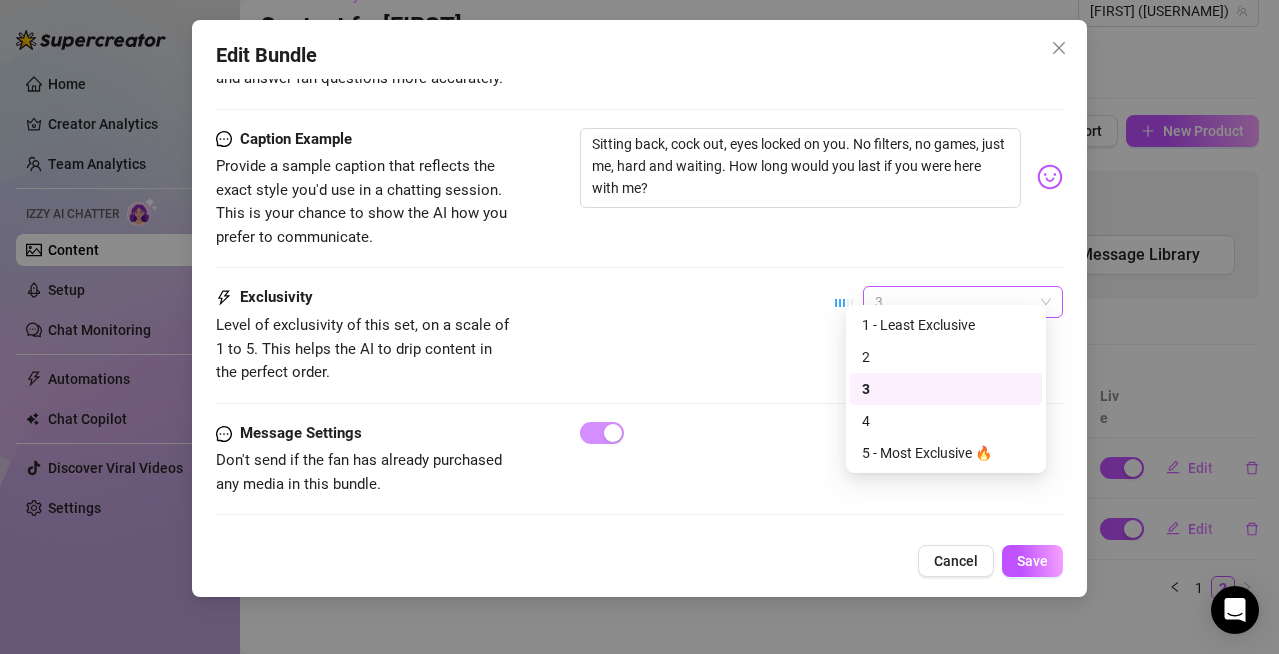 click on "3" at bounding box center [963, 302] 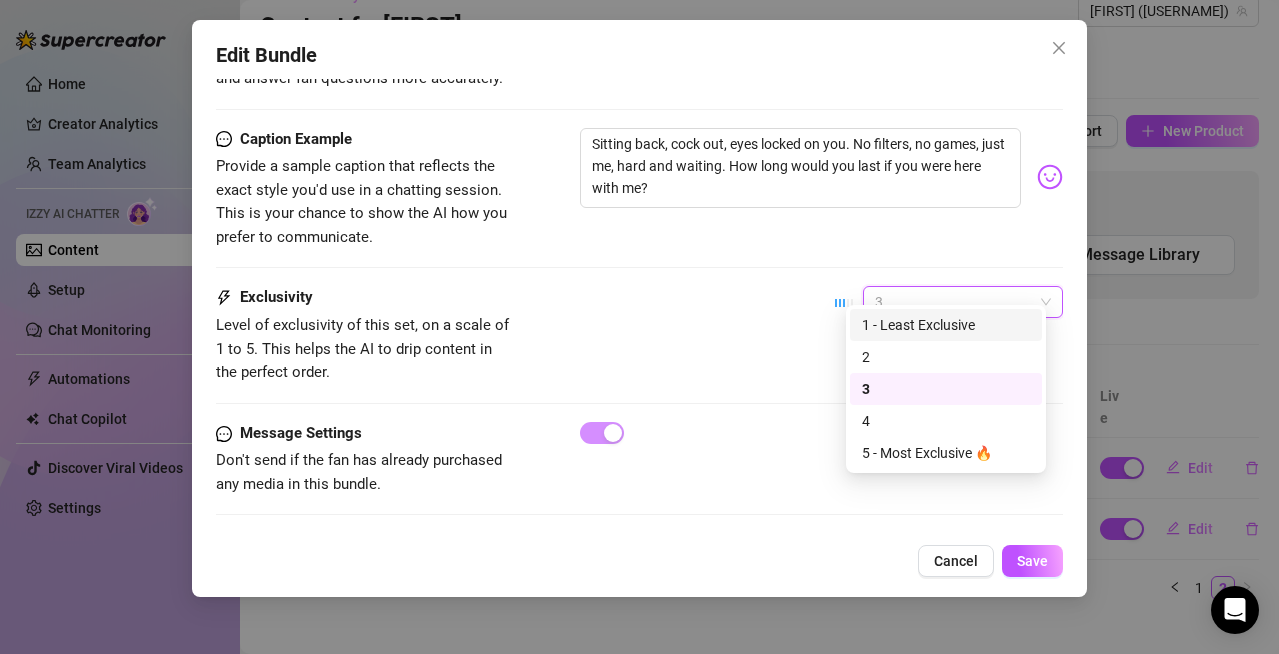 click on "1 - Least Exclusive" at bounding box center (946, 325) 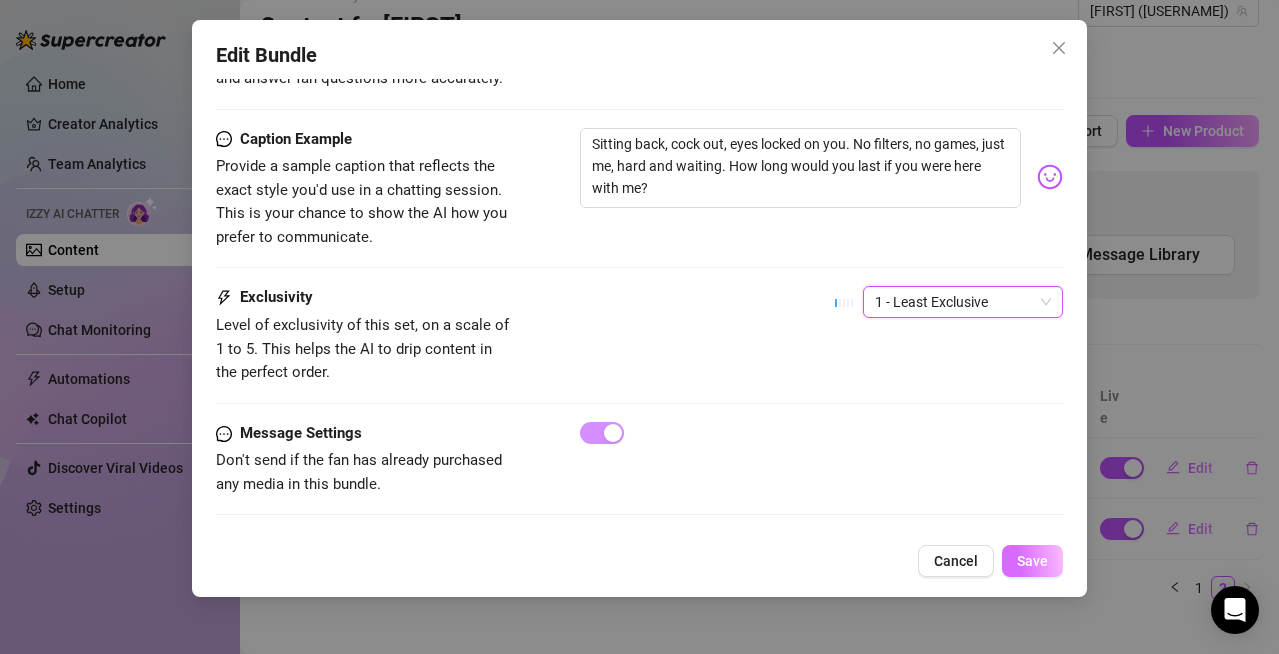click on "Save" at bounding box center (1032, 561) 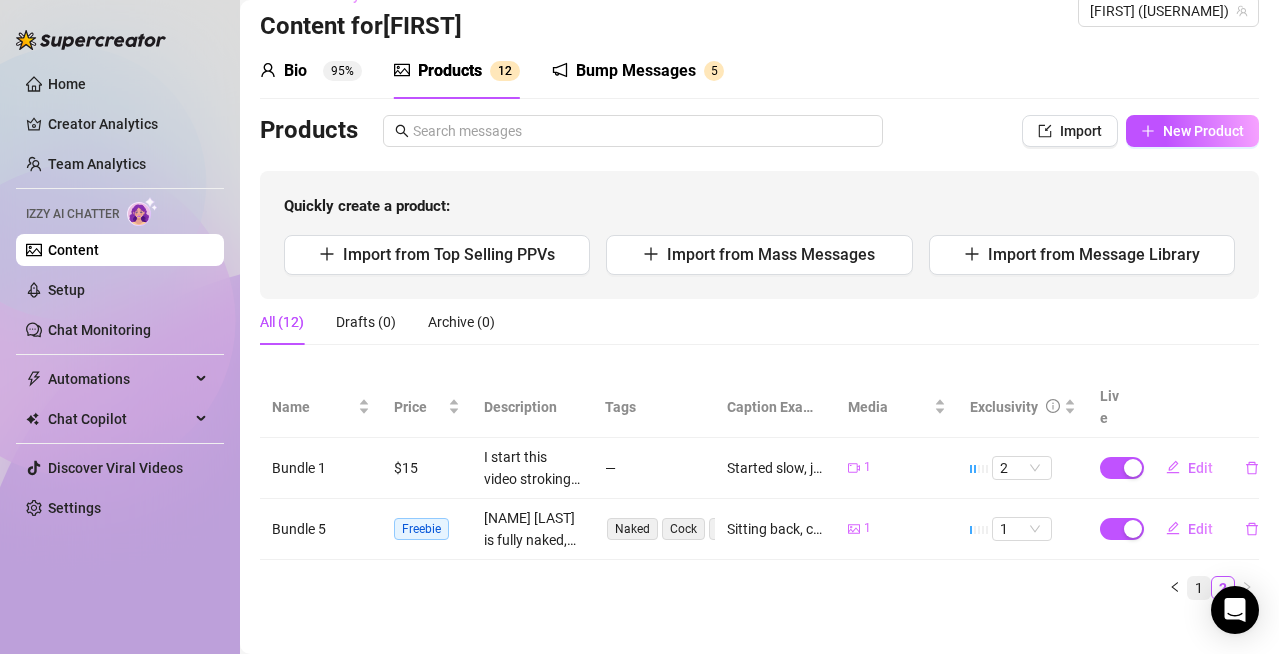 click on "1" at bounding box center (1199, 588) 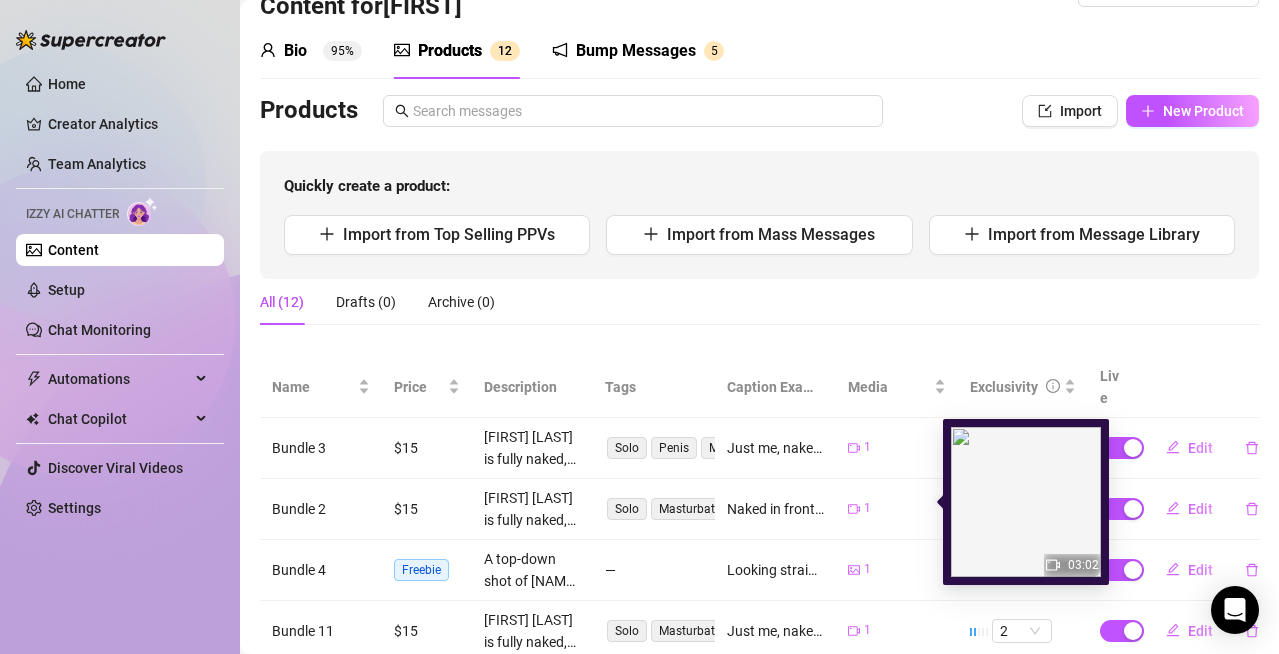 scroll, scrollTop: 0, scrollLeft: 0, axis: both 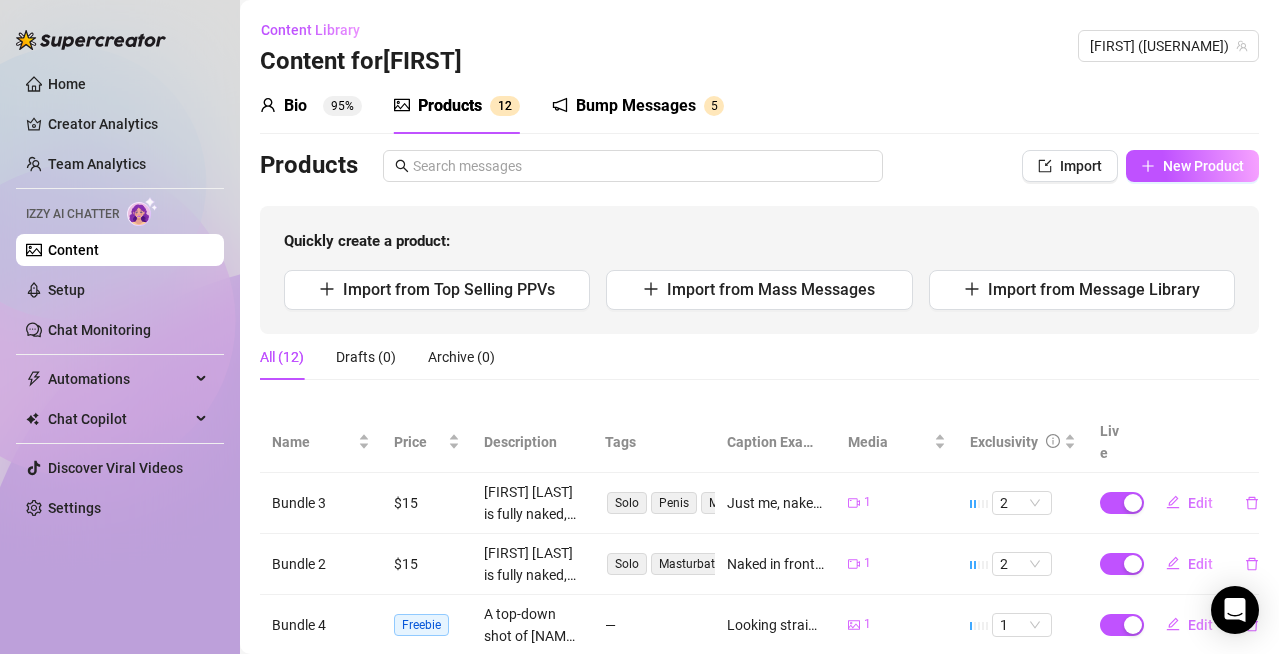 click on "Bump Messages" at bounding box center (636, 106) 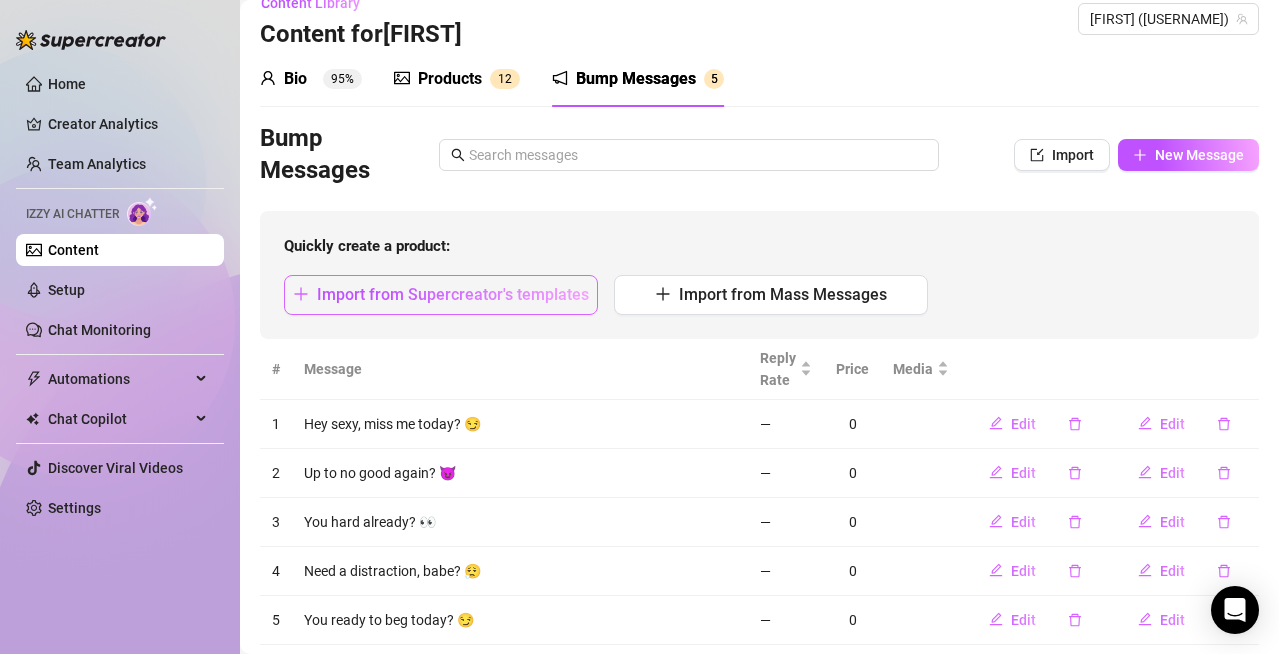 scroll, scrollTop: 0, scrollLeft: 0, axis: both 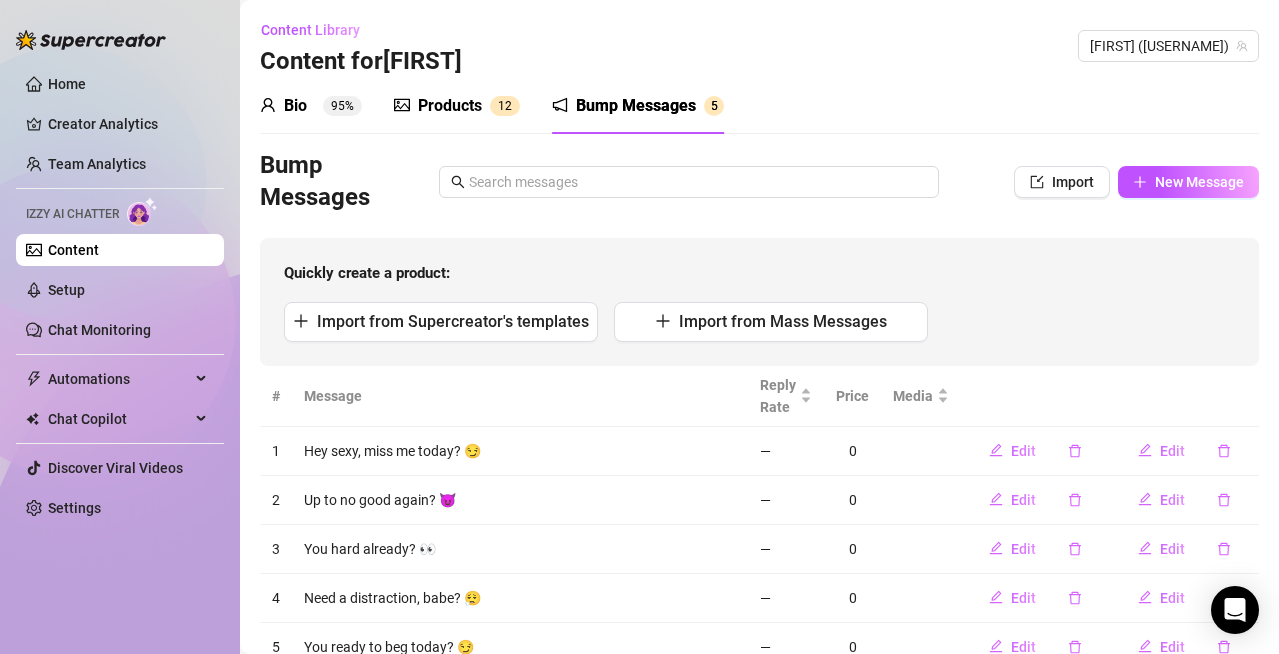 click on "95%" at bounding box center (342, 106) 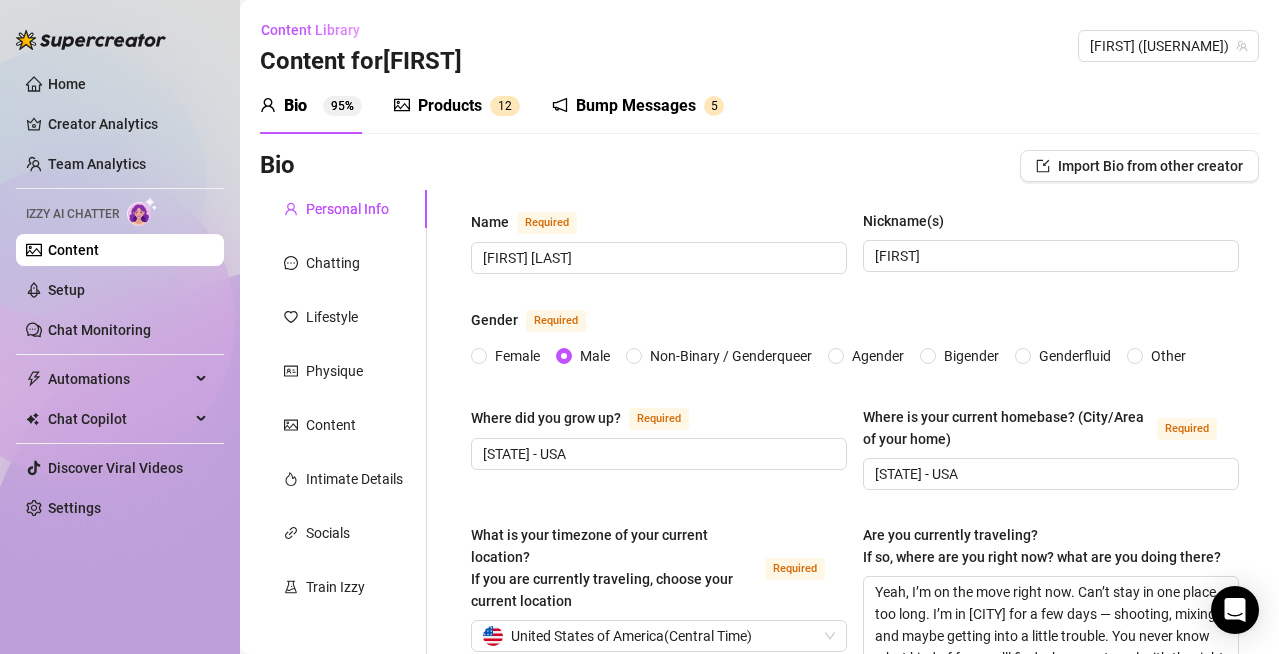 type 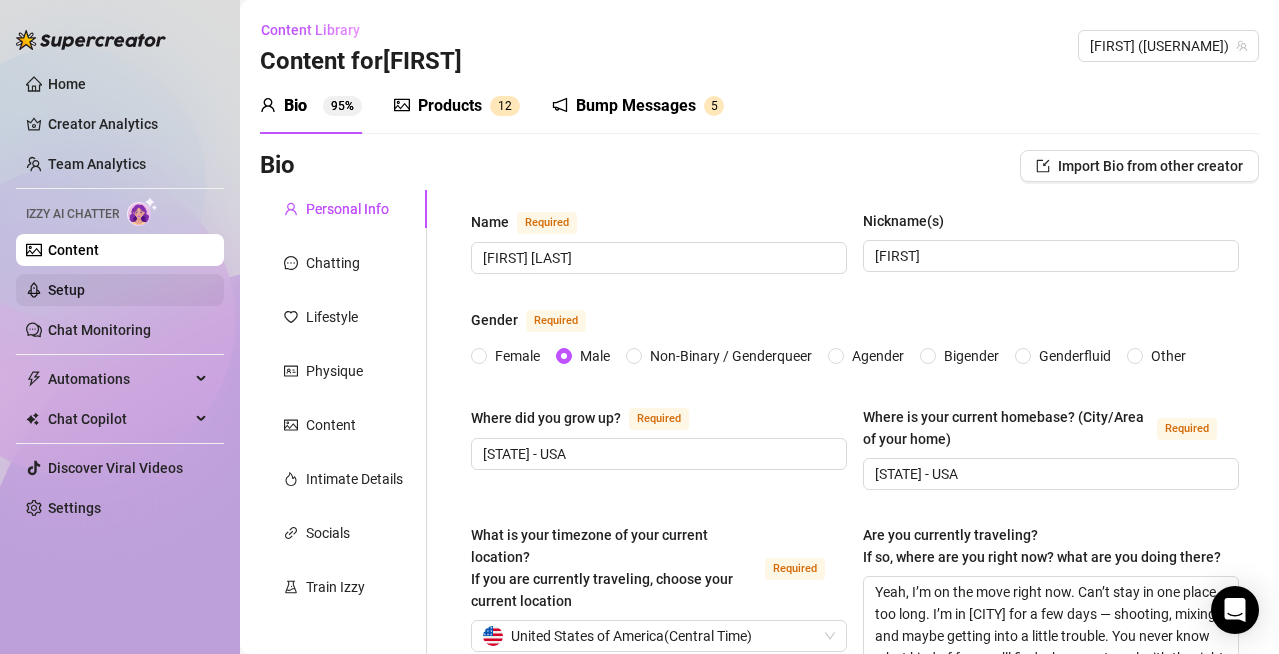 click on "Setup" at bounding box center [66, 290] 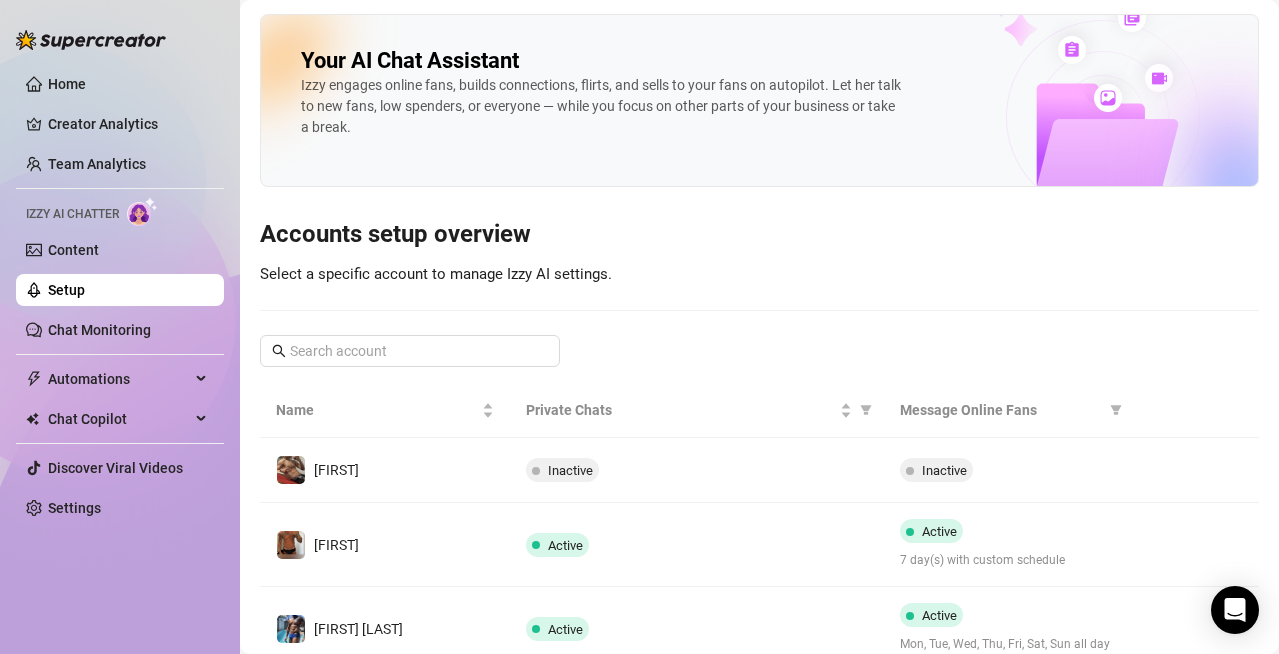 scroll, scrollTop: 200, scrollLeft: 0, axis: vertical 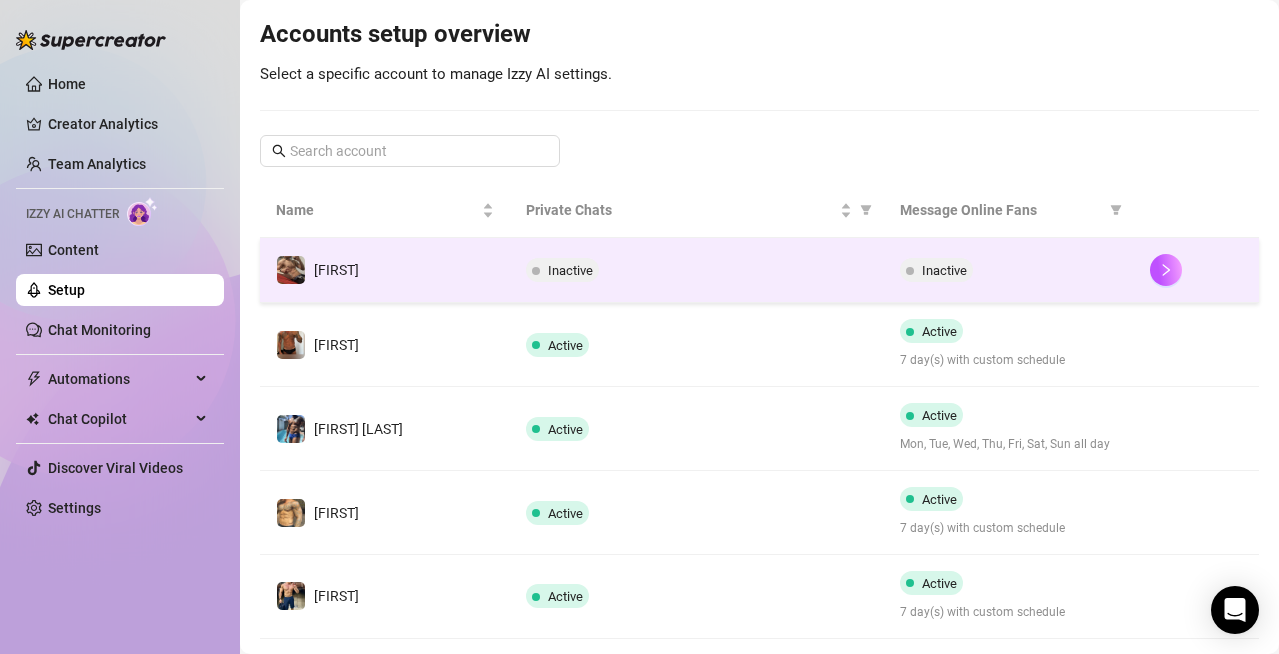 click on "Inactive" at bounding box center [570, 270] 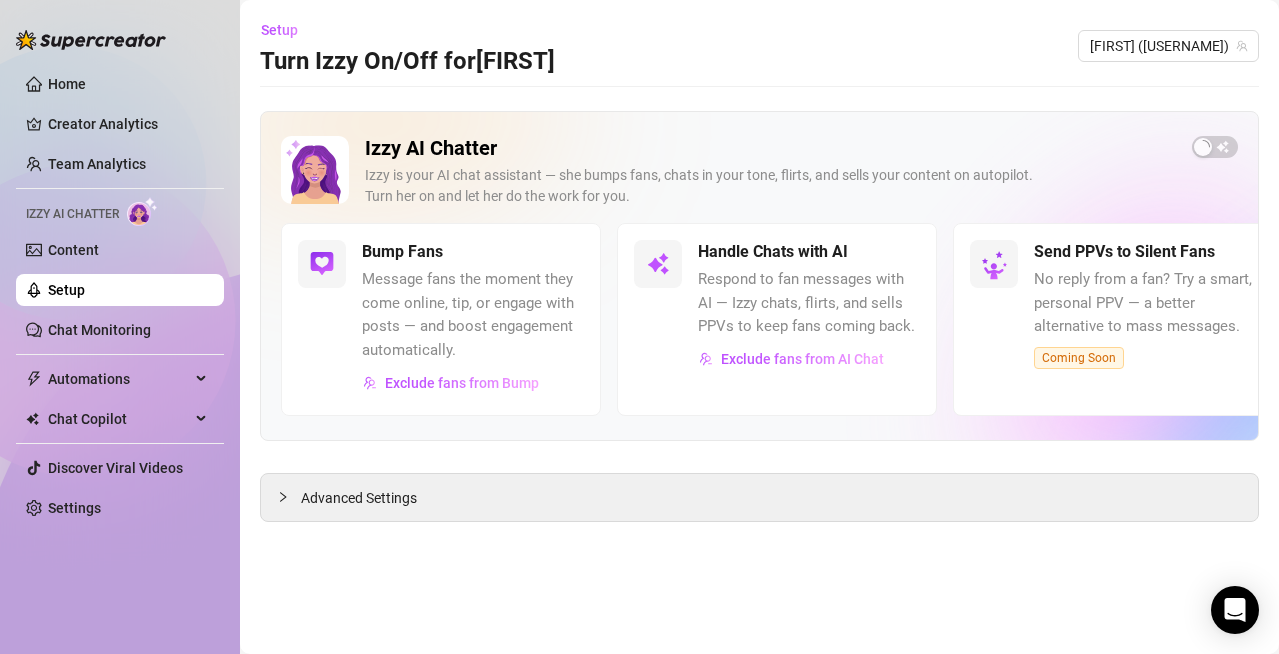 scroll, scrollTop: 0, scrollLeft: 0, axis: both 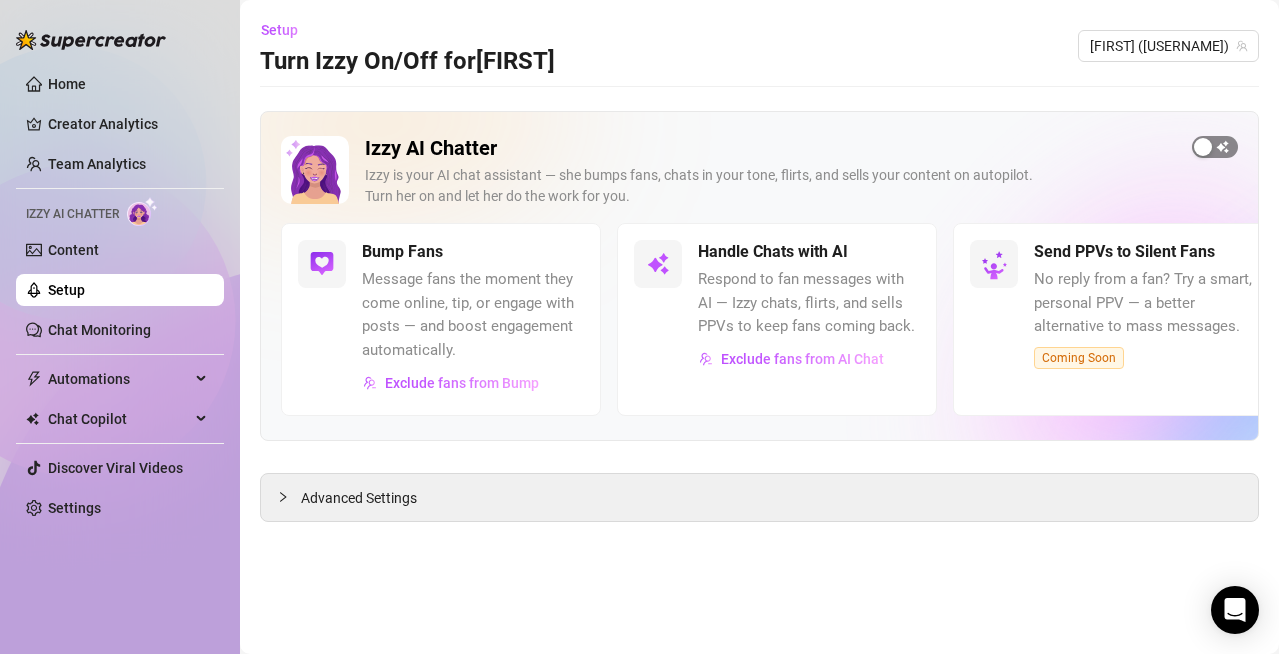 click at bounding box center (1215, 147) 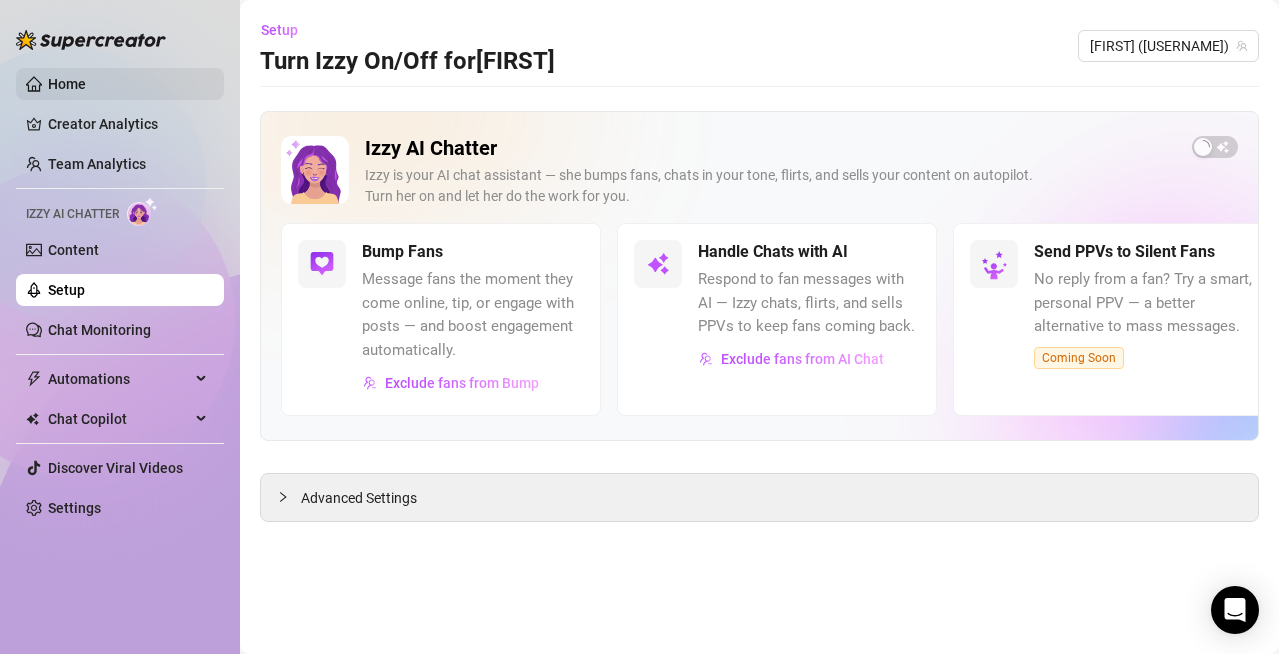 click on "Home" at bounding box center (67, 84) 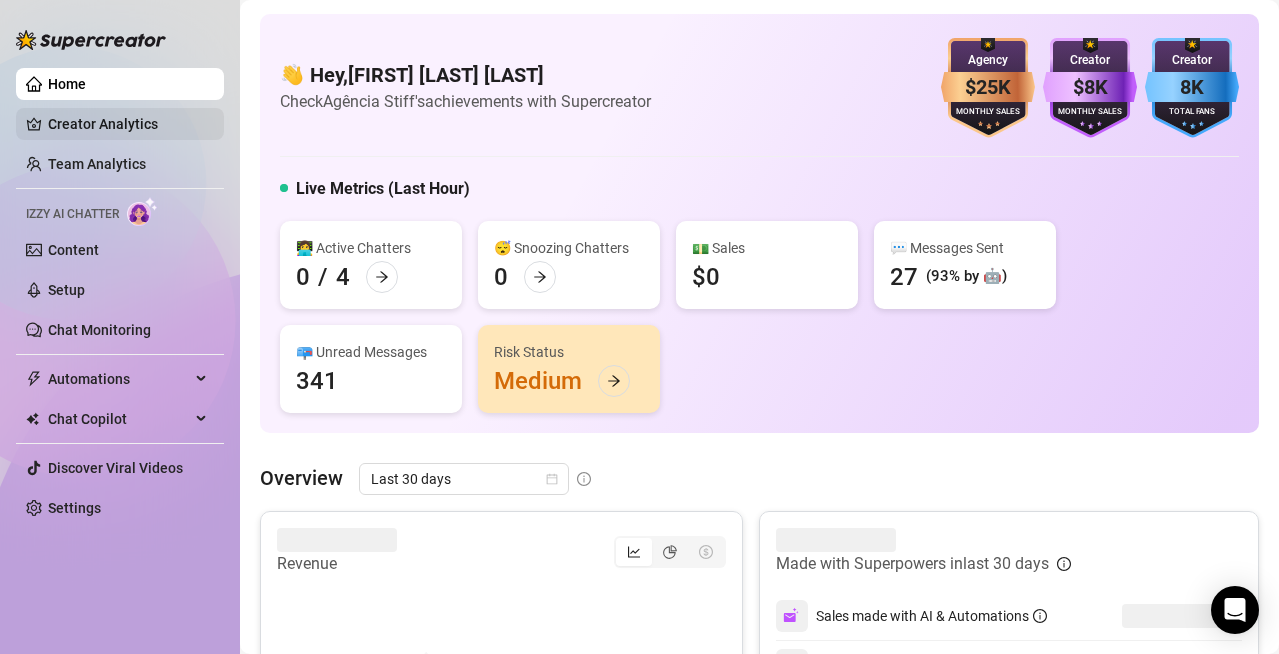 click on "Creator Analytics" at bounding box center (128, 124) 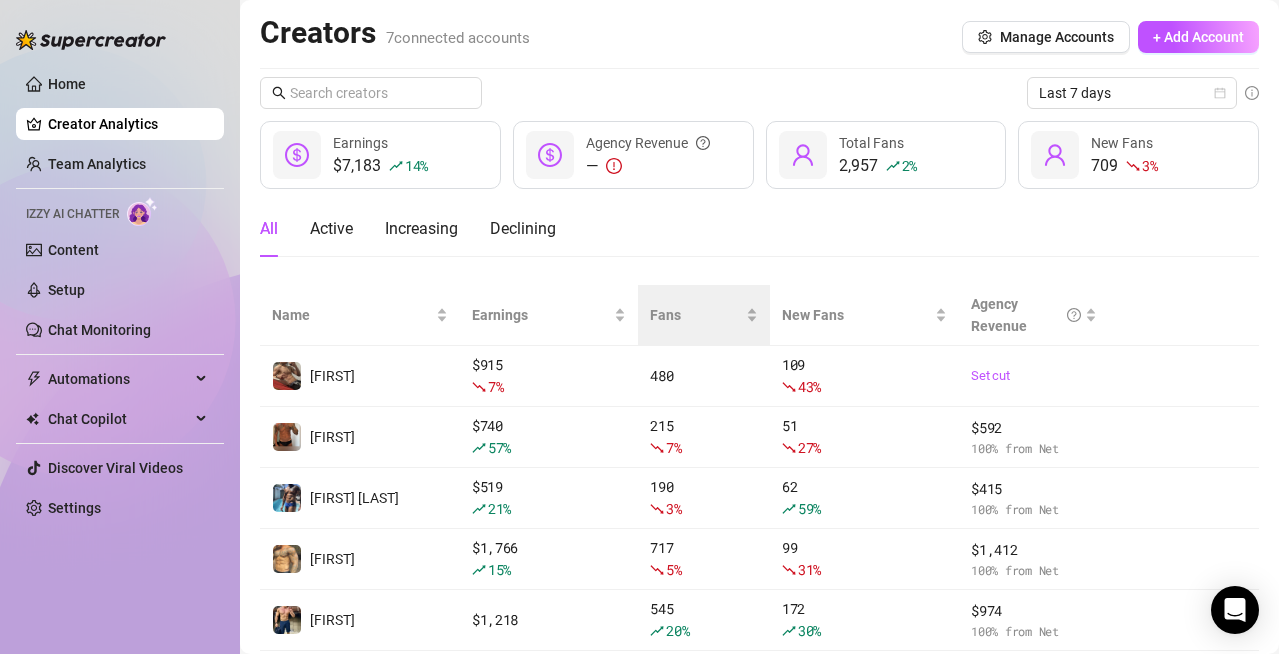 scroll, scrollTop: 179, scrollLeft: 0, axis: vertical 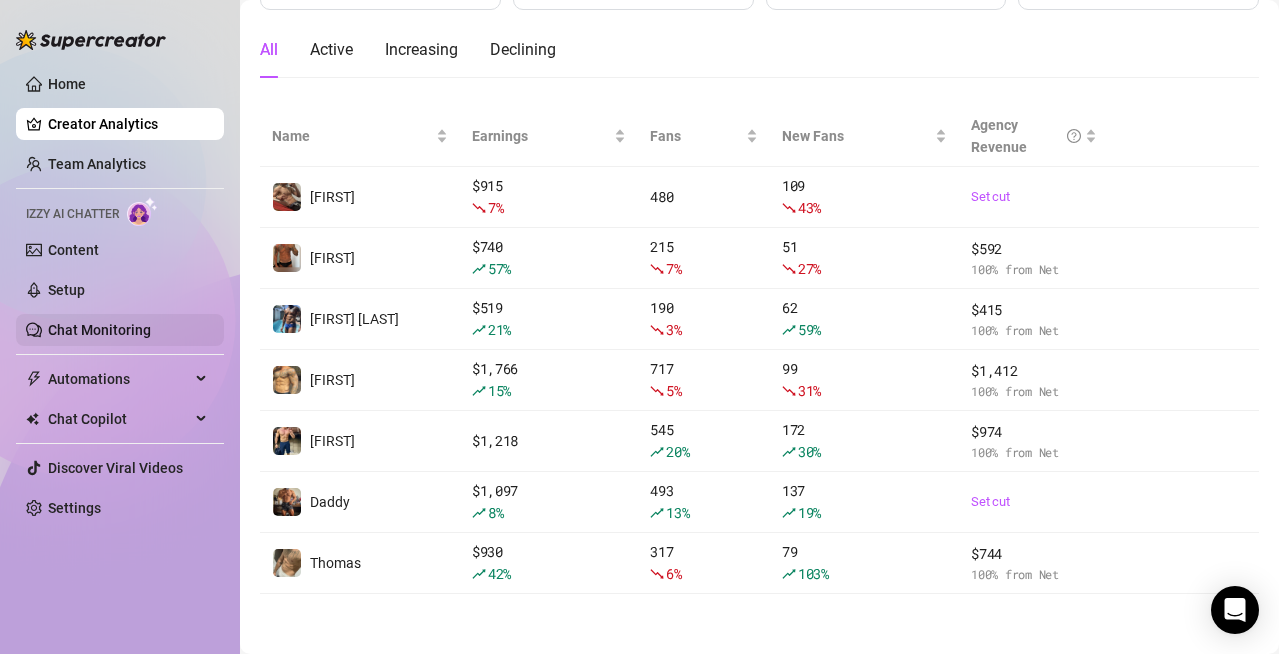 click on "Chat Monitoring" at bounding box center (99, 330) 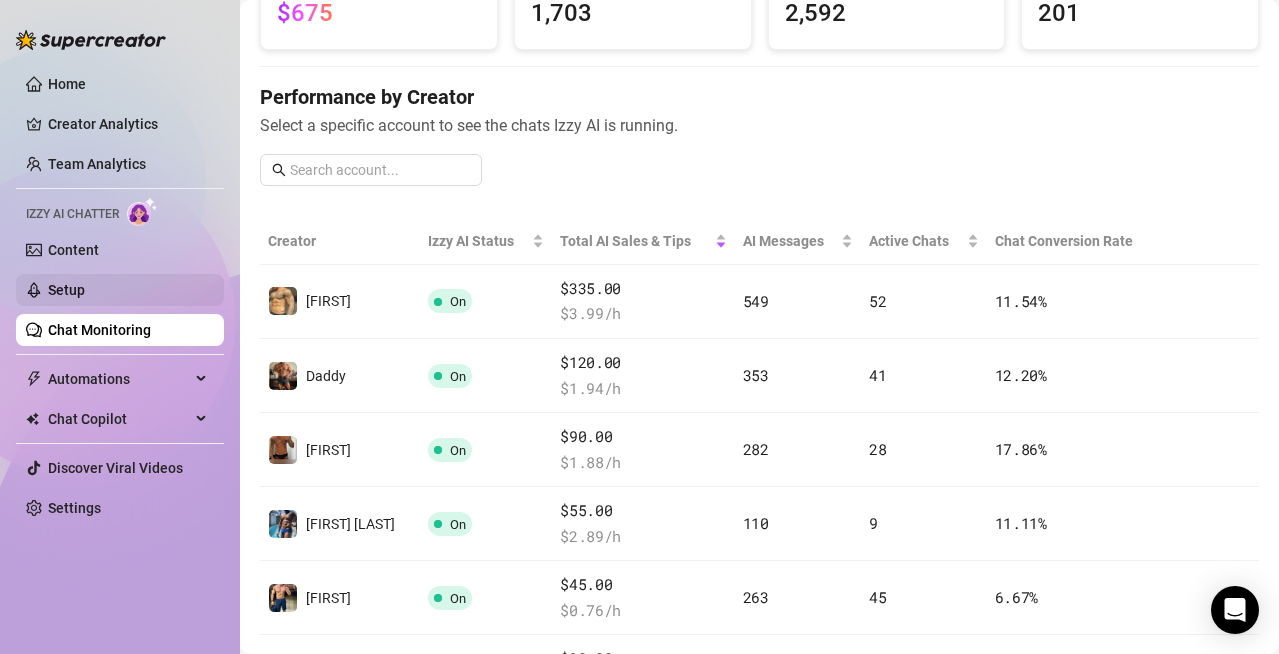click on "Setup" at bounding box center [66, 290] 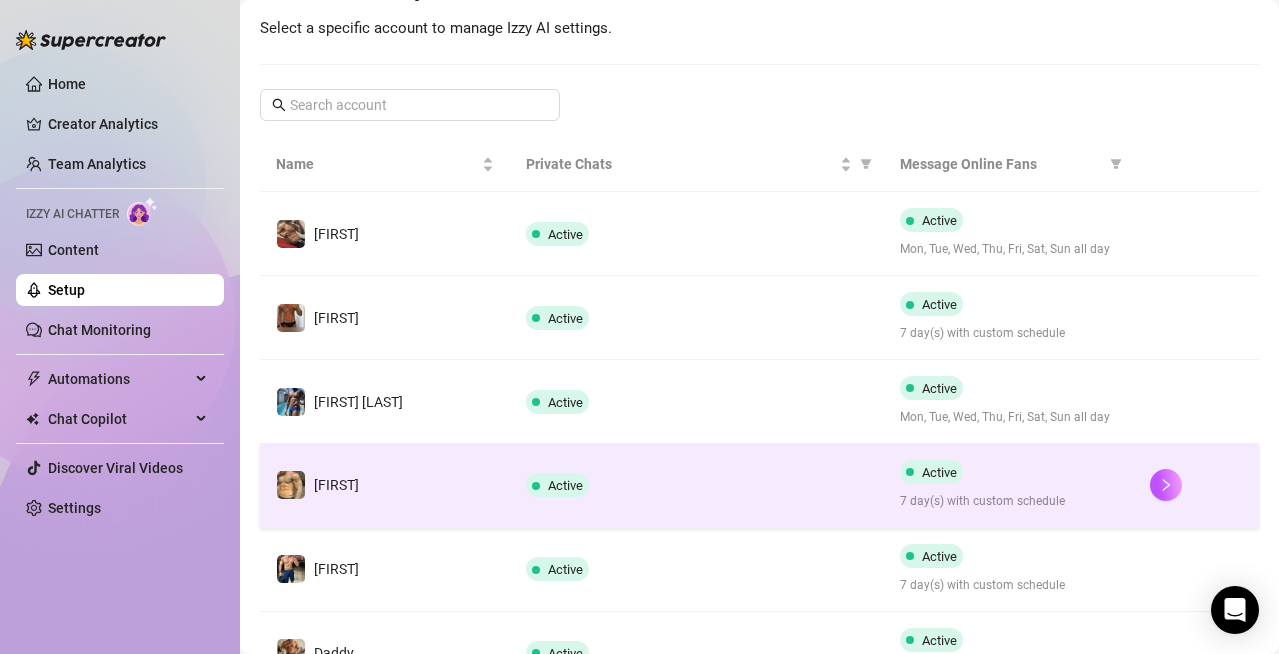 scroll, scrollTop: 0, scrollLeft: 0, axis: both 